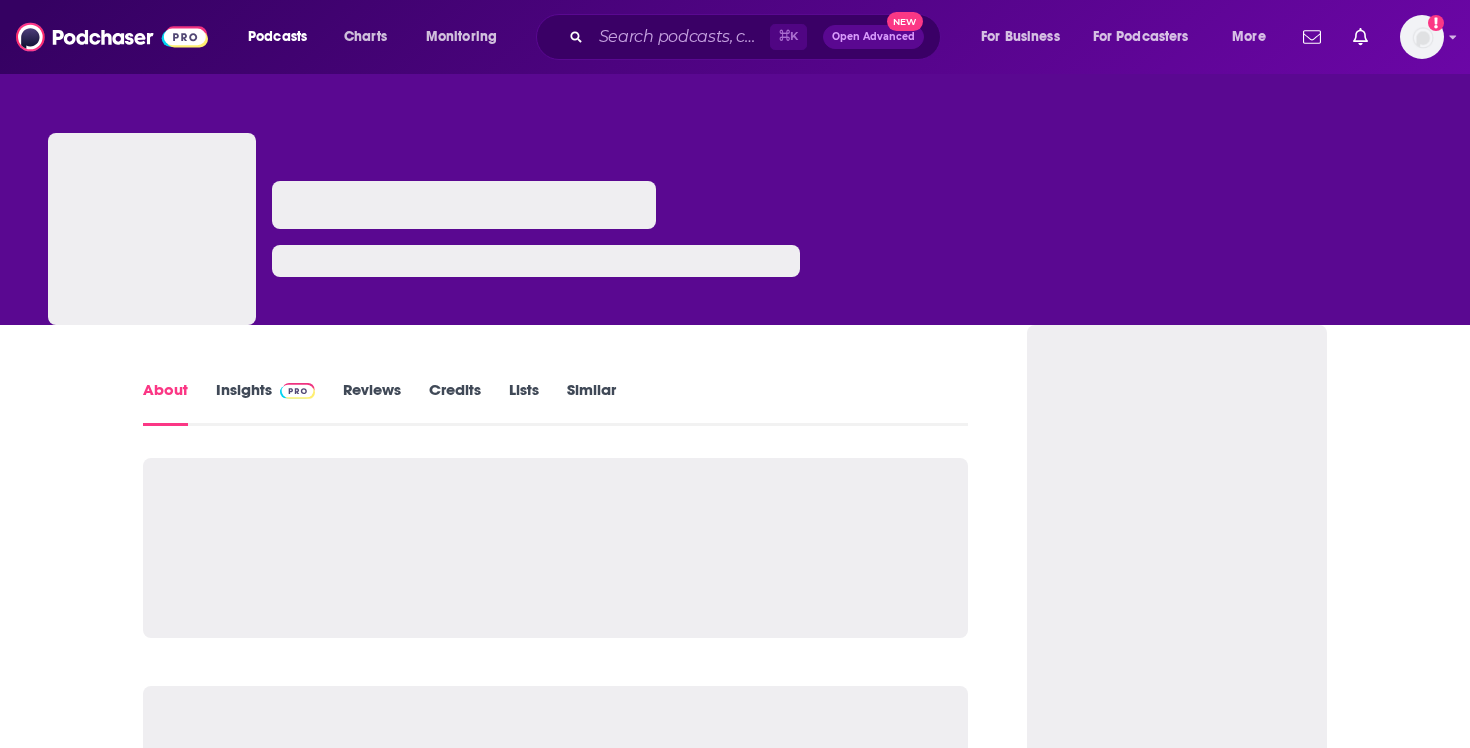 scroll, scrollTop: 0, scrollLeft: 0, axis: both 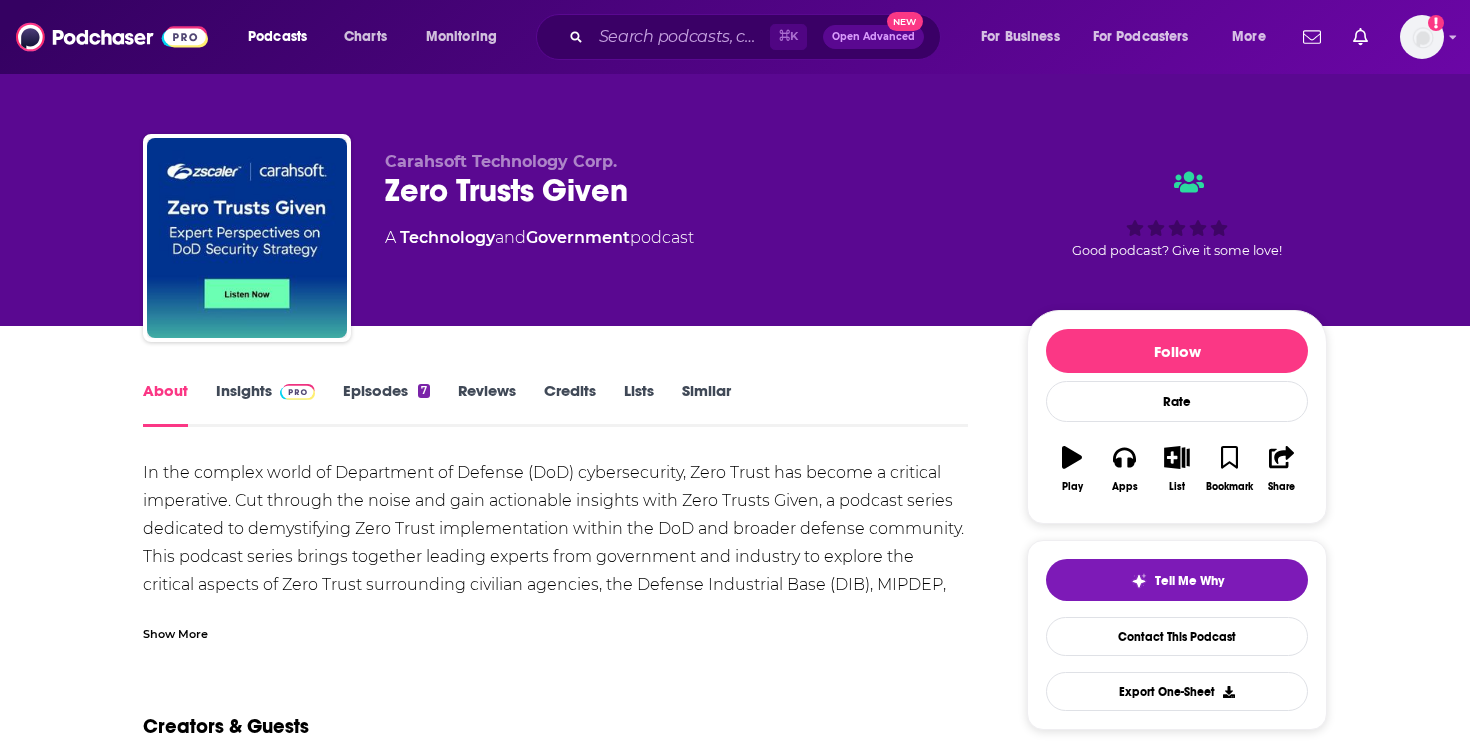 click on "Insights" at bounding box center [265, 404] 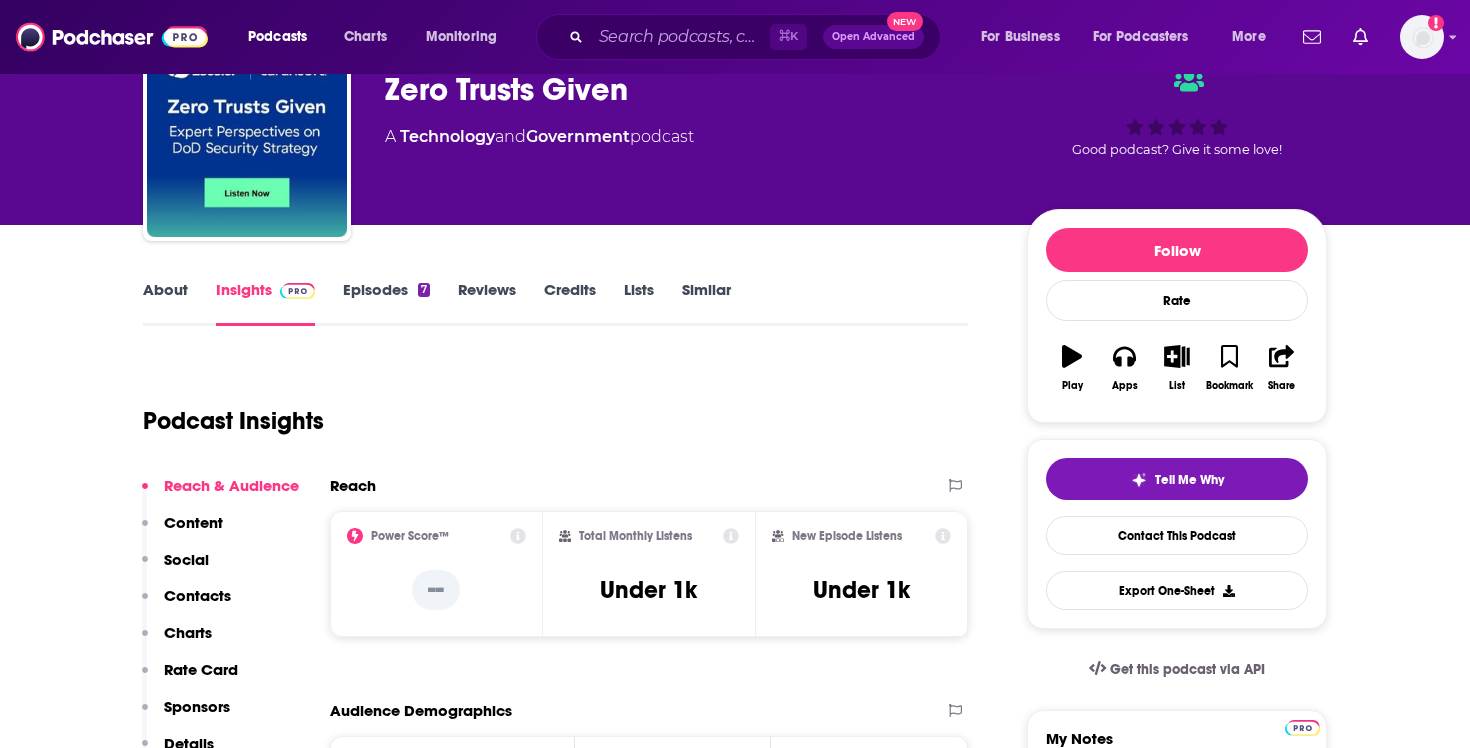 scroll, scrollTop: 102, scrollLeft: 0, axis: vertical 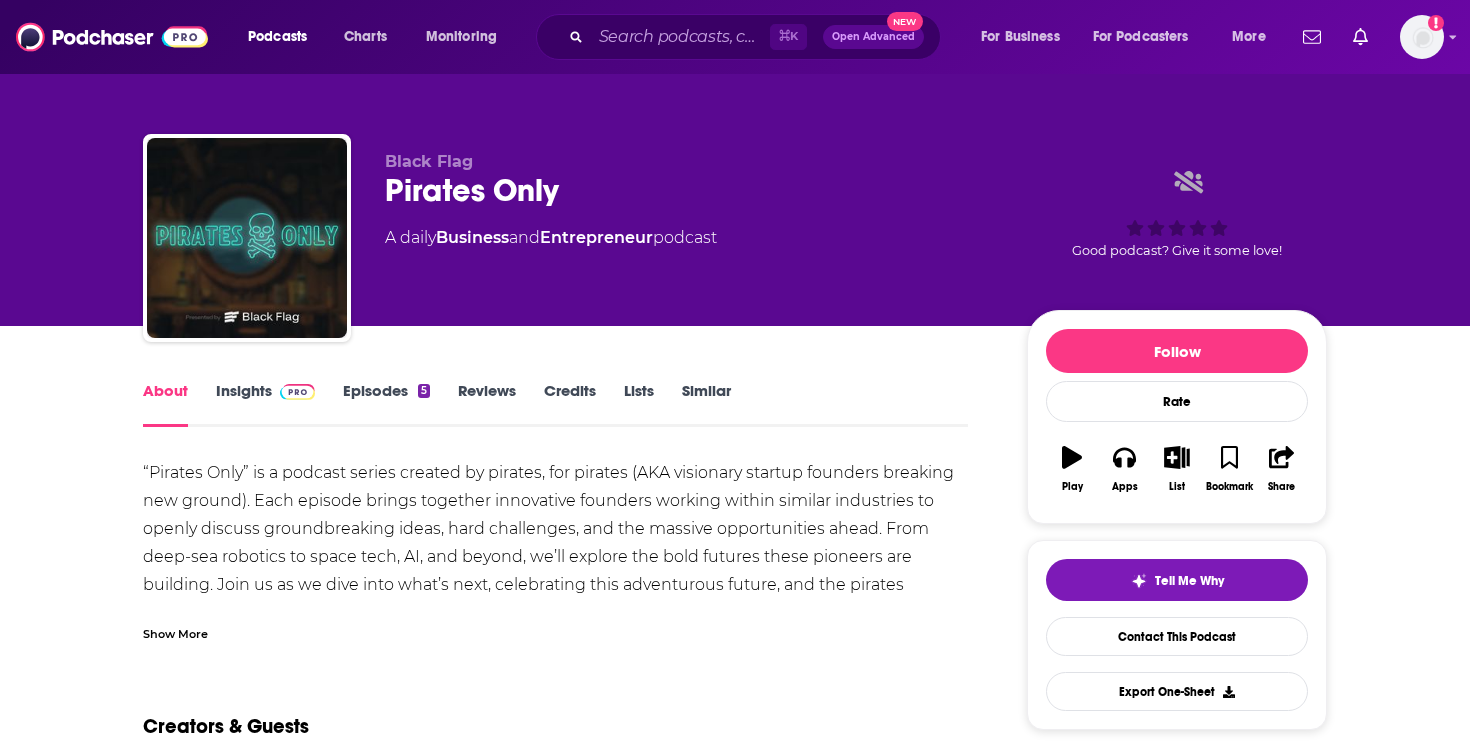 click on "Insights" at bounding box center [265, 404] 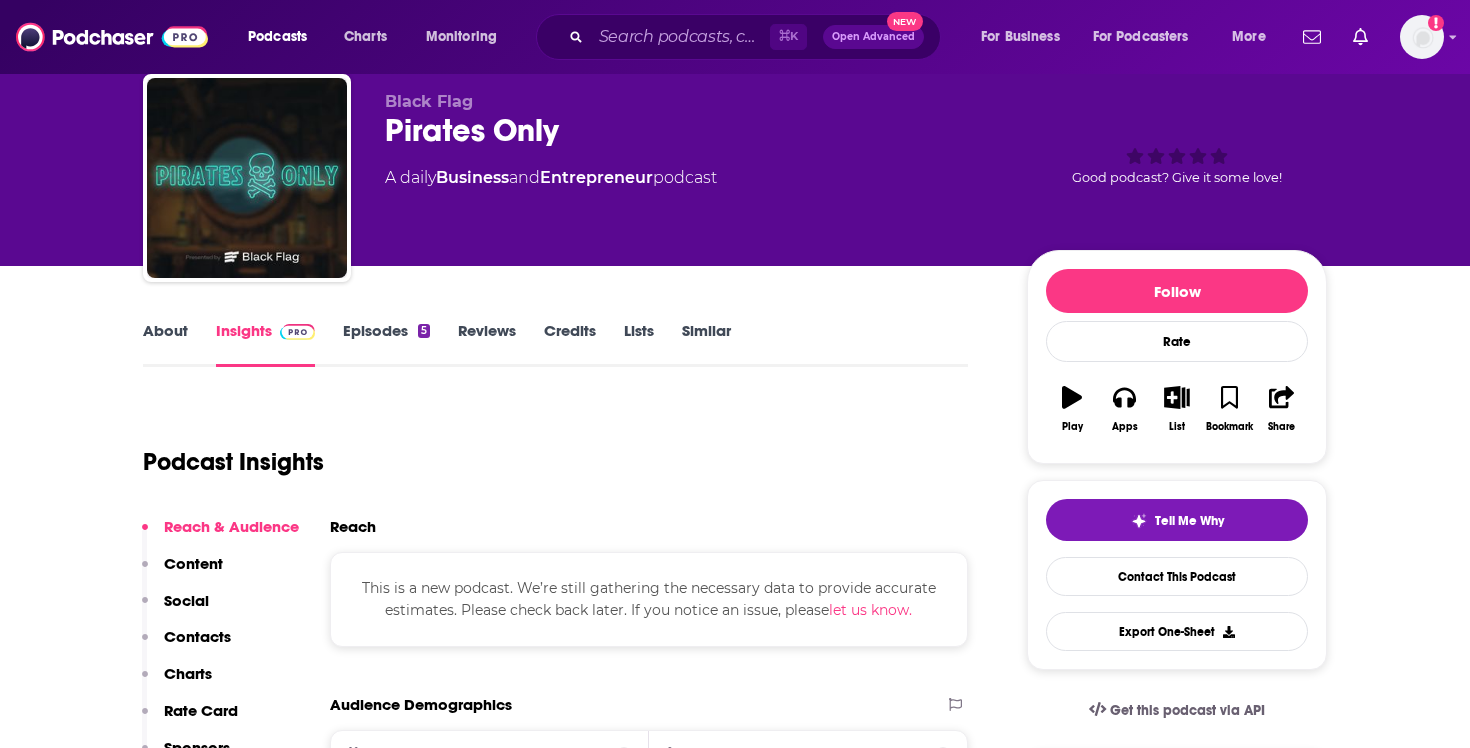 scroll, scrollTop: 0, scrollLeft: 0, axis: both 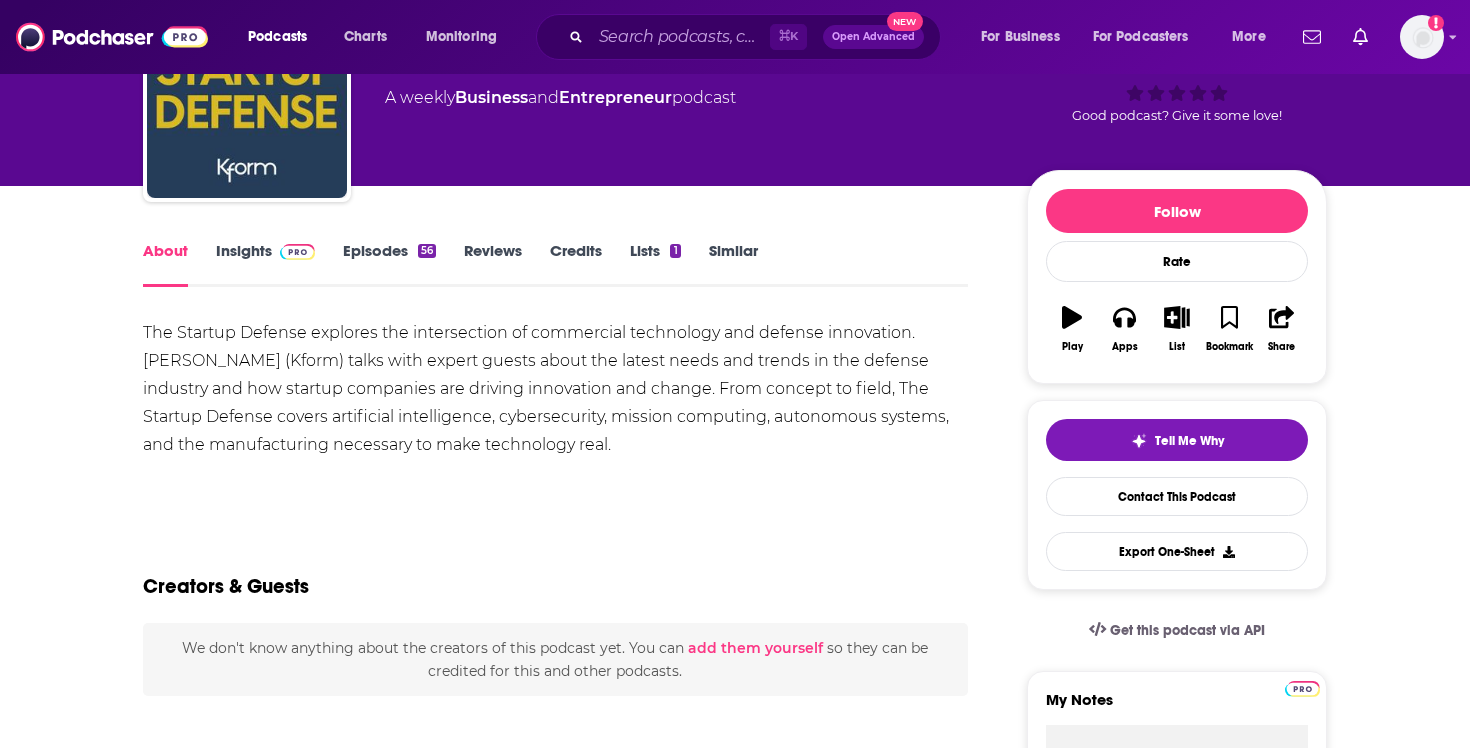 click on "Insights" at bounding box center [265, 264] 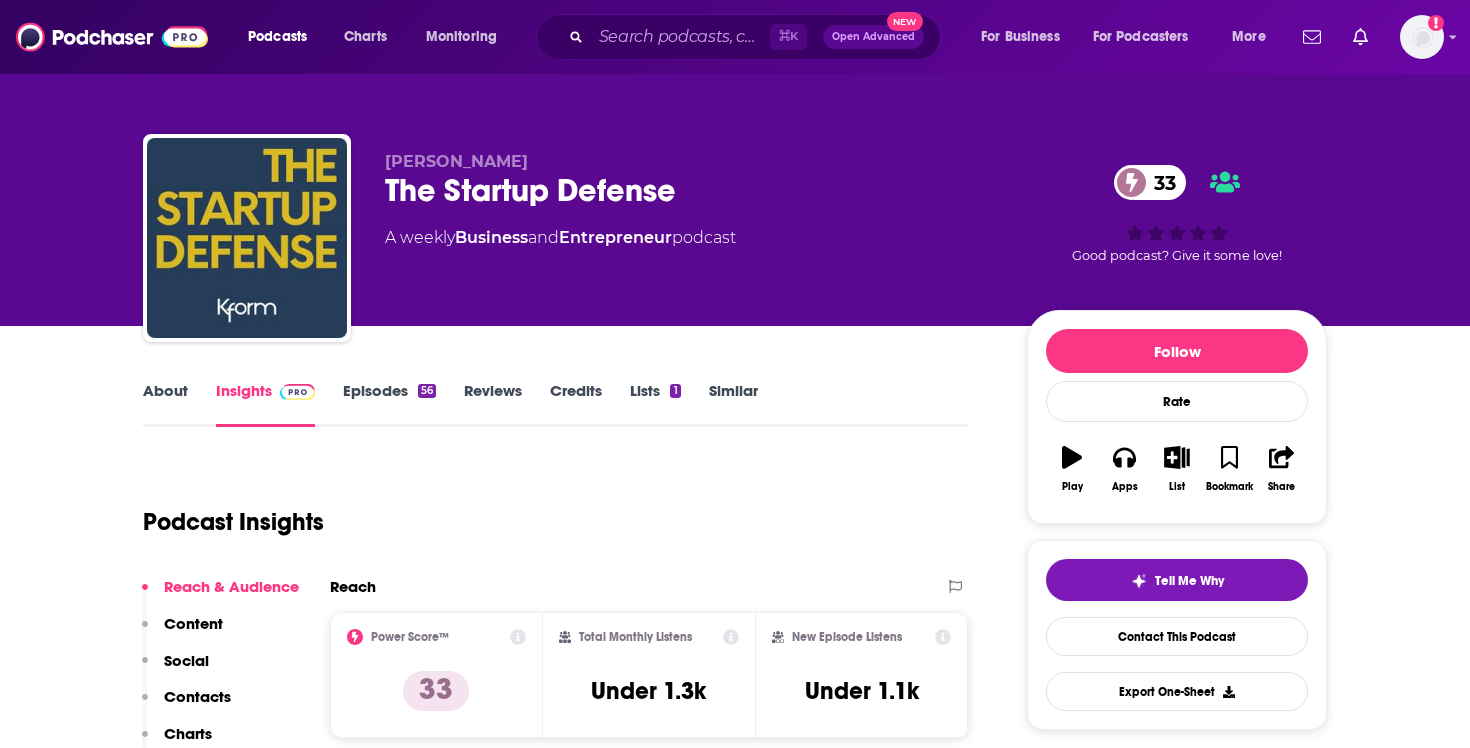 scroll, scrollTop: 100, scrollLeft: 0, axis: vertical 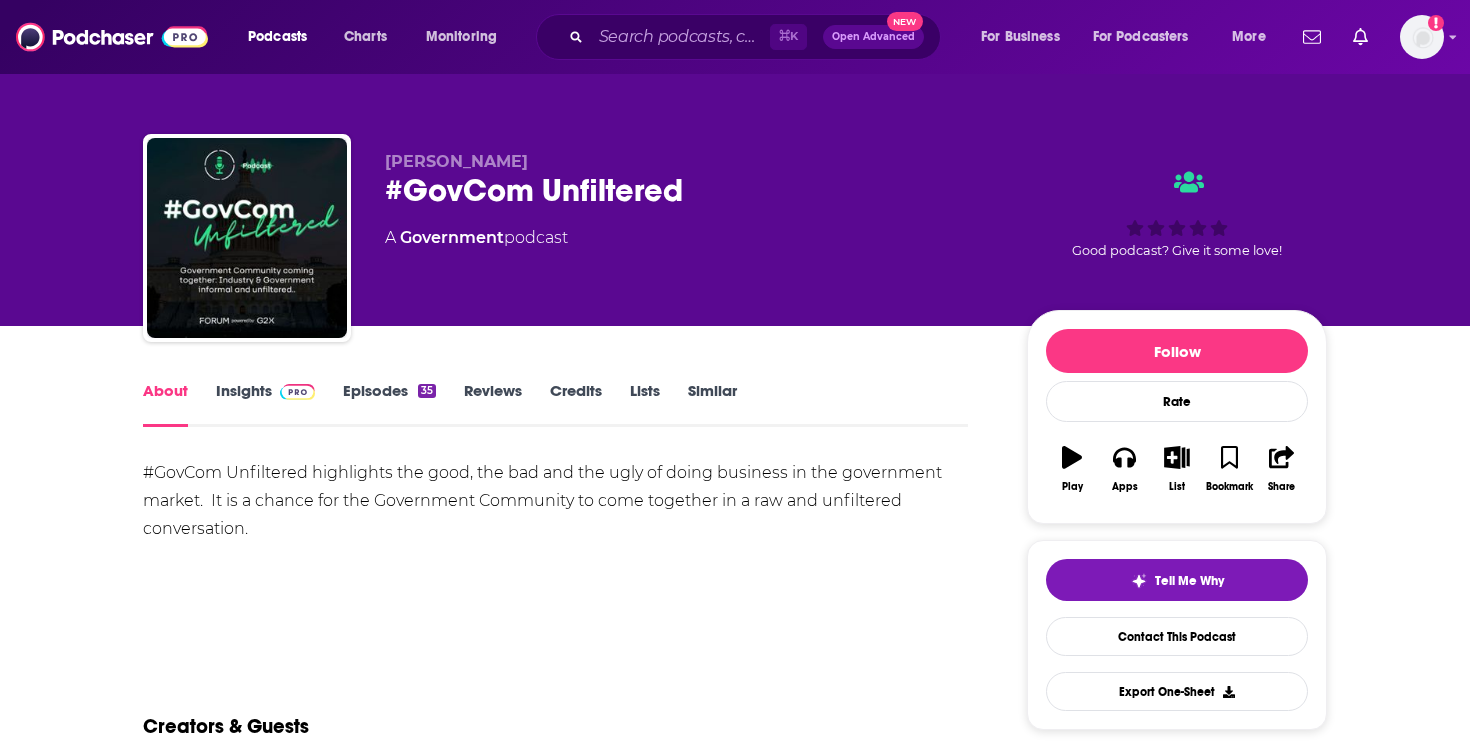 click on "Insights" at bounding box center (265, 404) 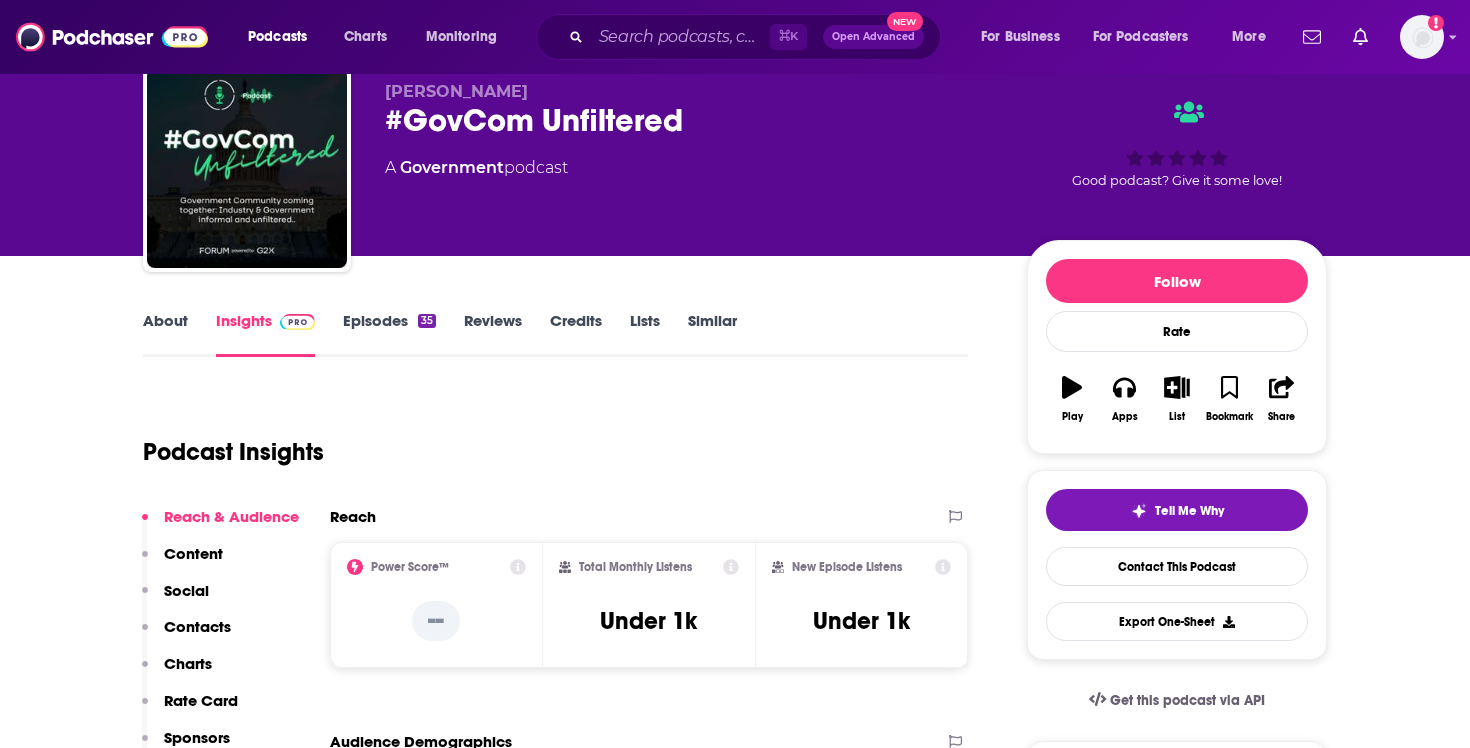 scroll, scrollTop: 87, scrollLeft: 0, axis: vertical 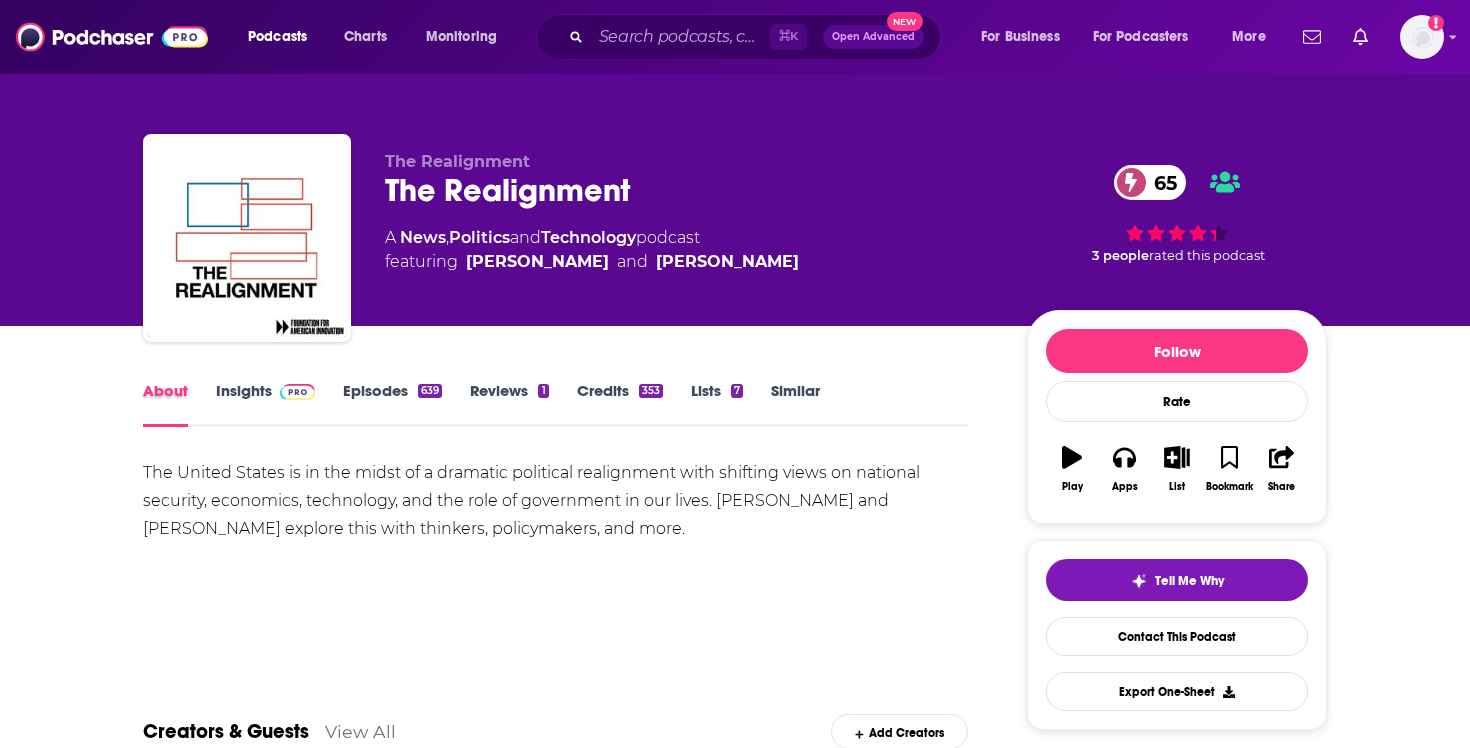 click on "About" at bounding box center [179, 404] 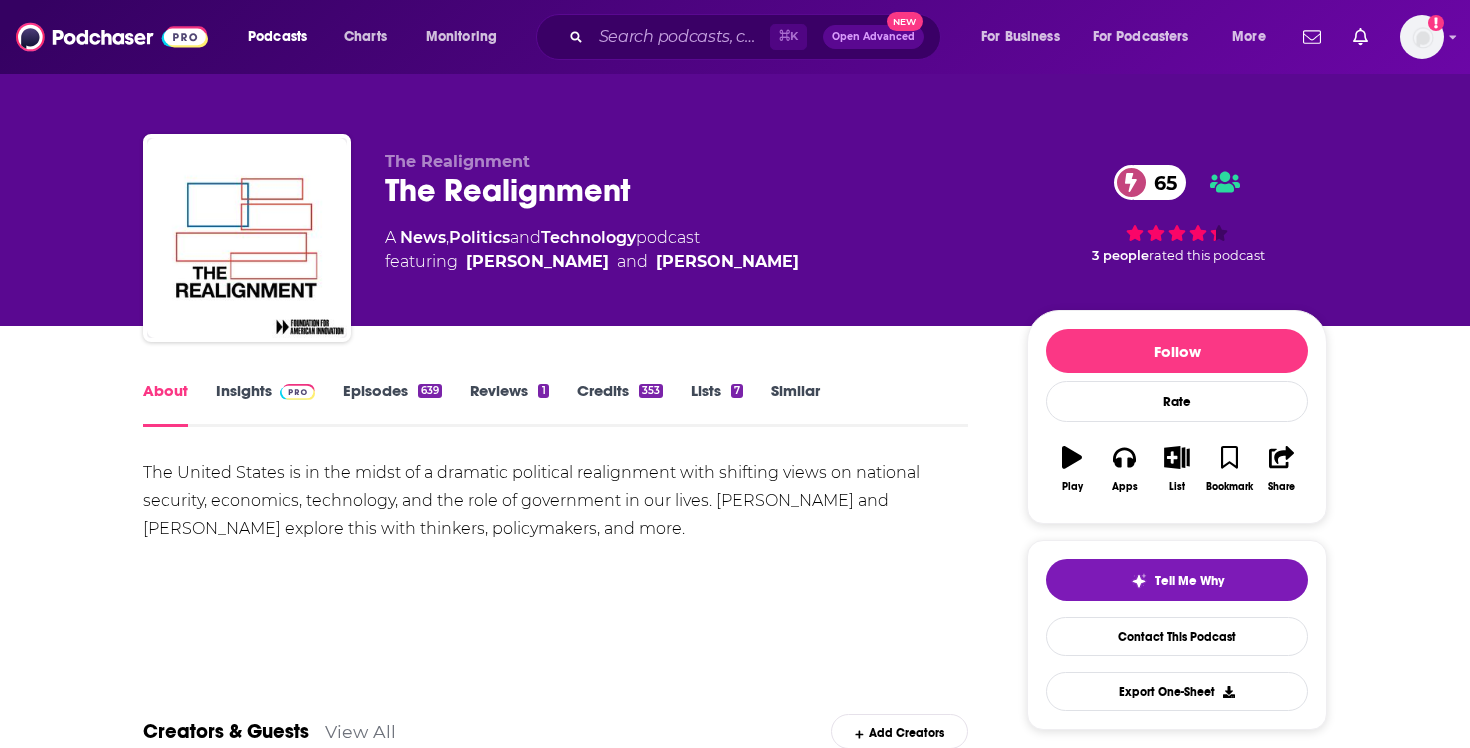 click on "Insights" at bounding box center [265, 404] 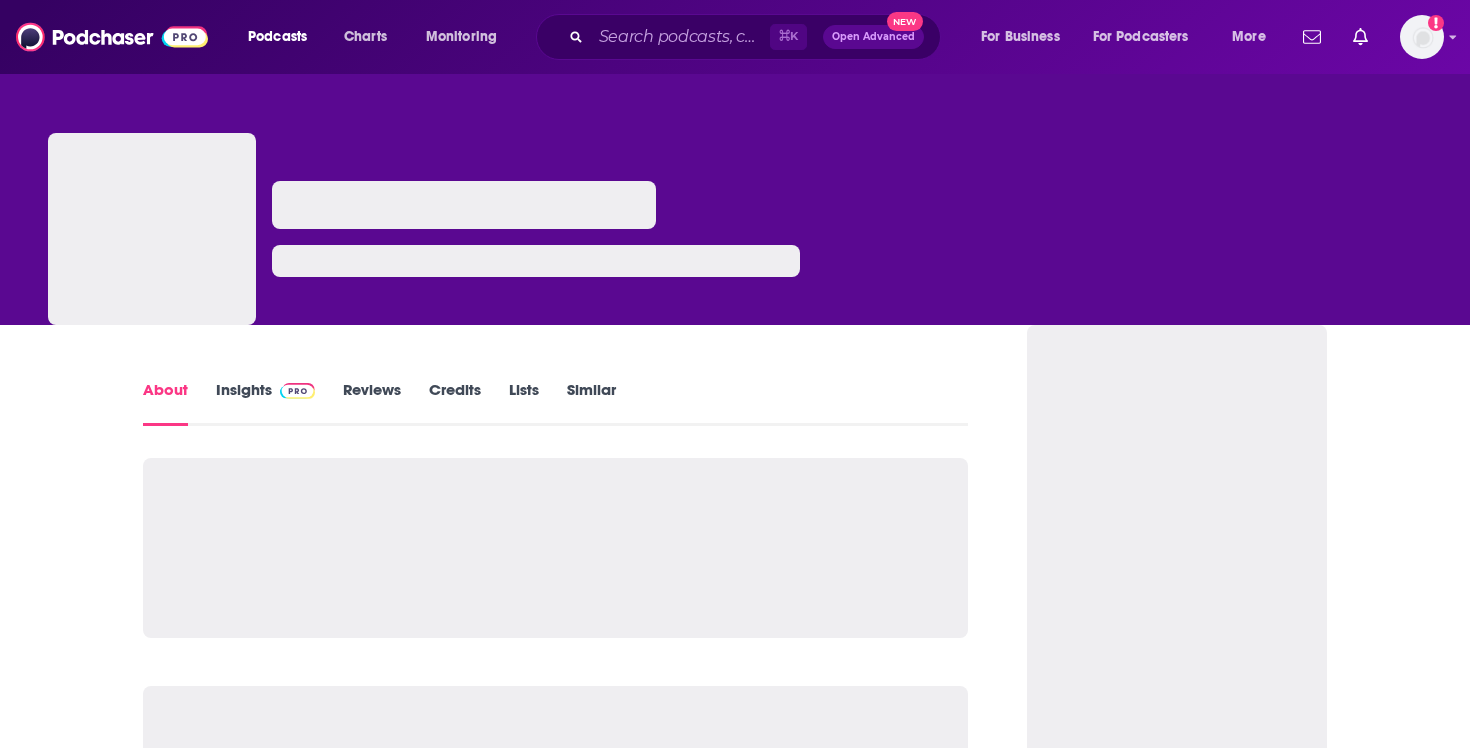 scroll, scrollTop: 0, scrollLeft: 0, axis: both 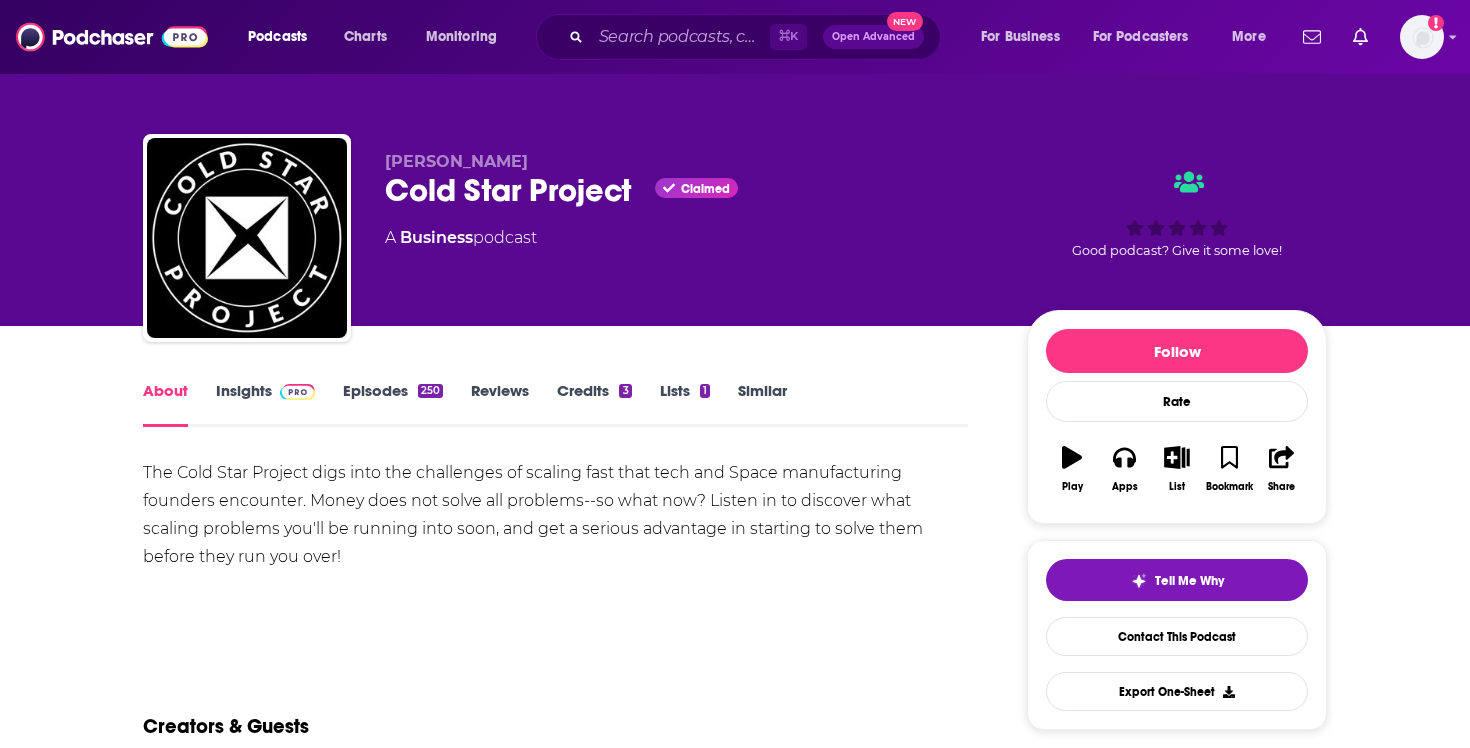 click on "Insights" at bounding box center (265, 404) 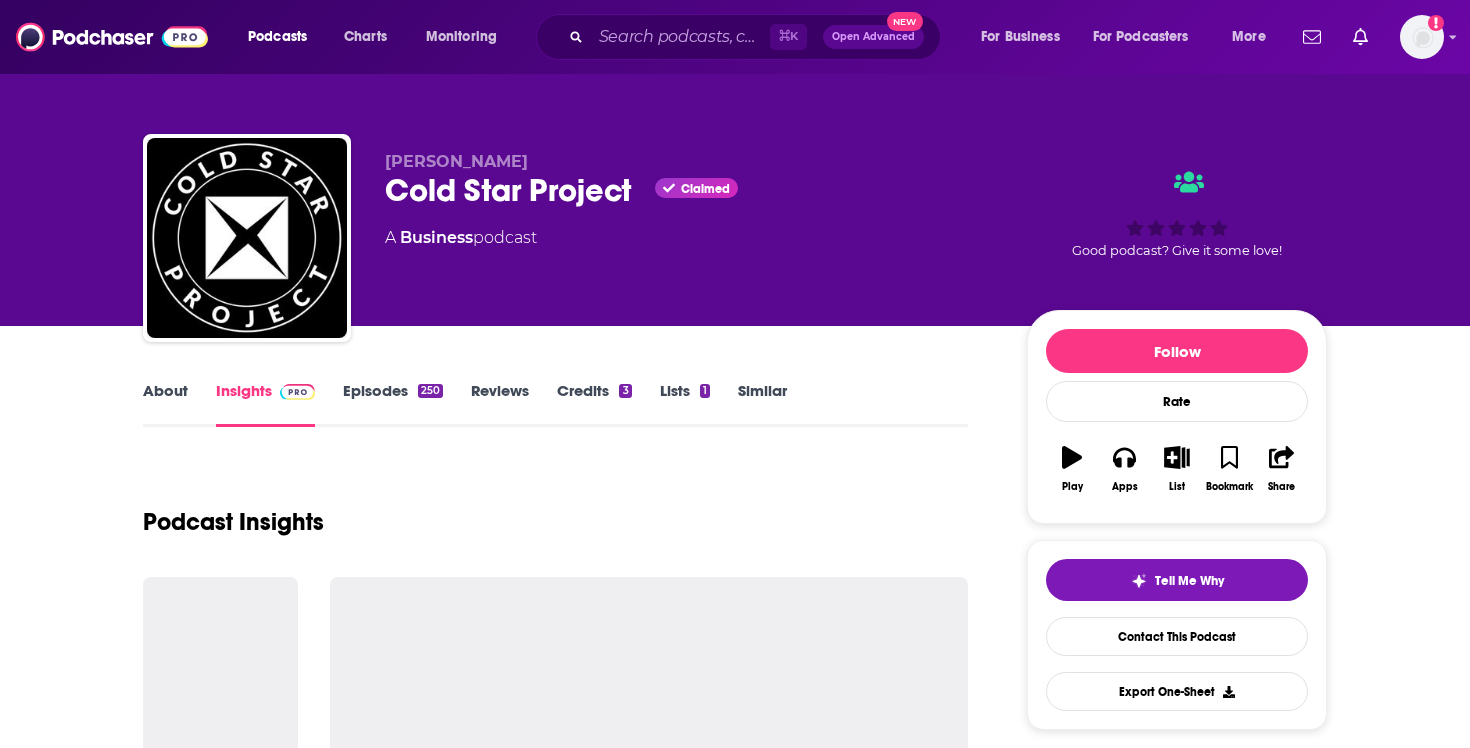 scroll, scrollTop: 106, scrollLeft: 0, axis: vertical 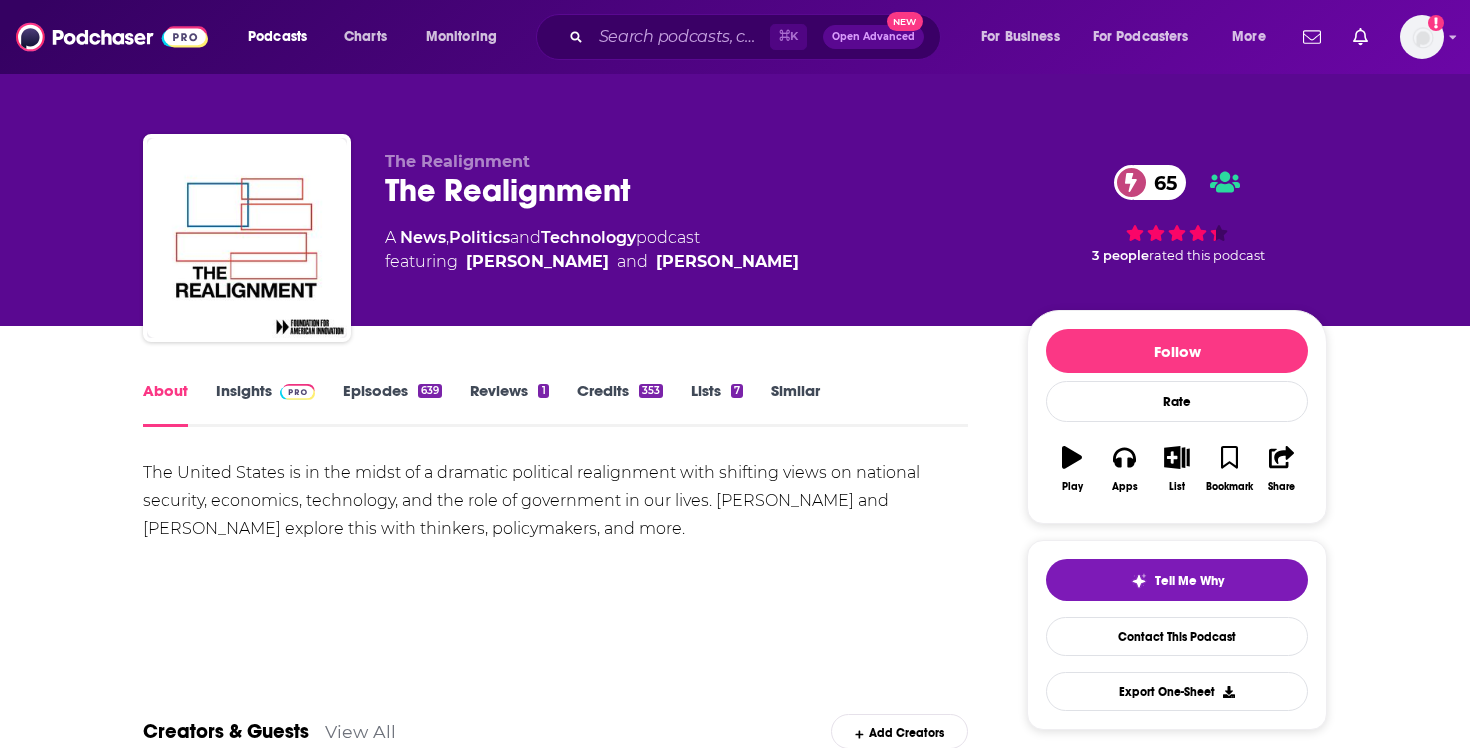 click on "Insights" at bounding box center (265, 404) 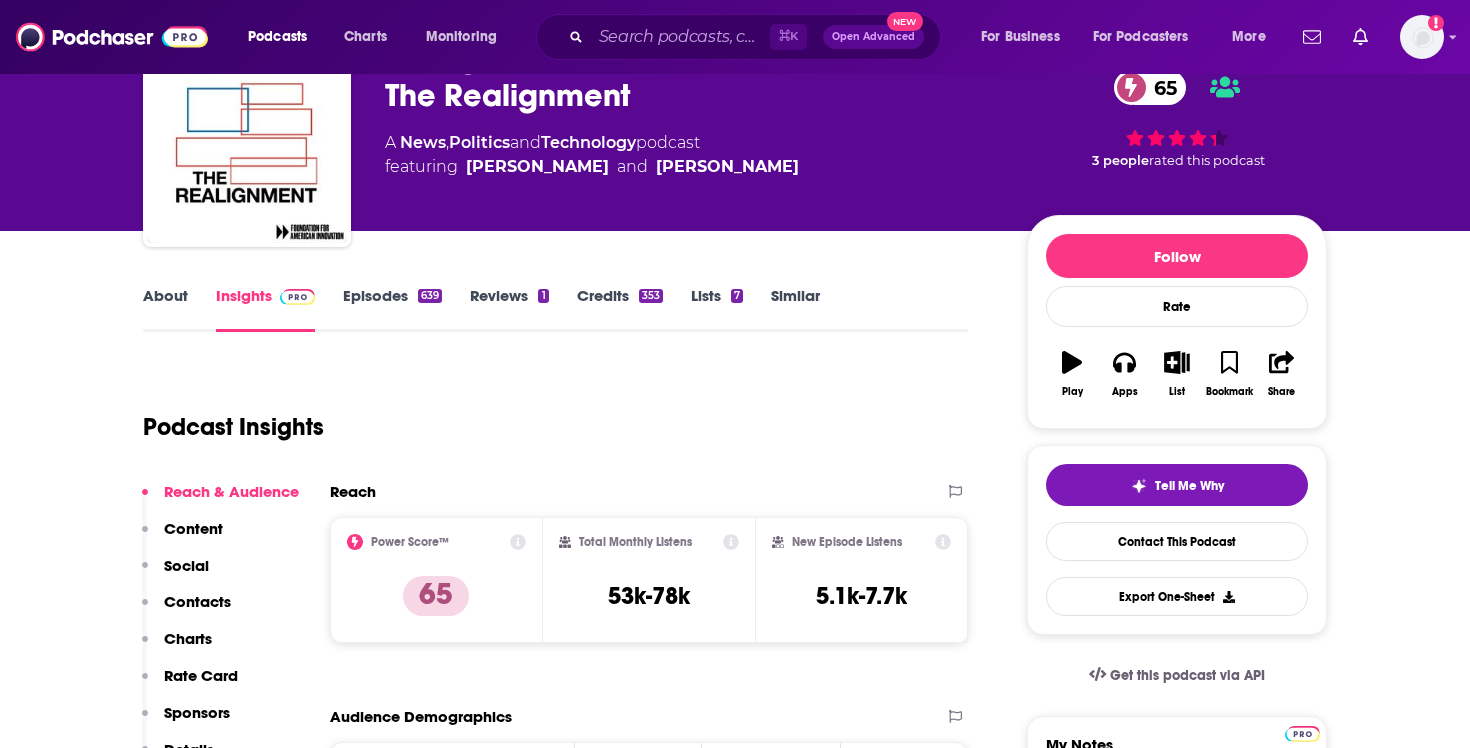 scroll, scrollTop: 0, scrollLeft: 0, axis: both 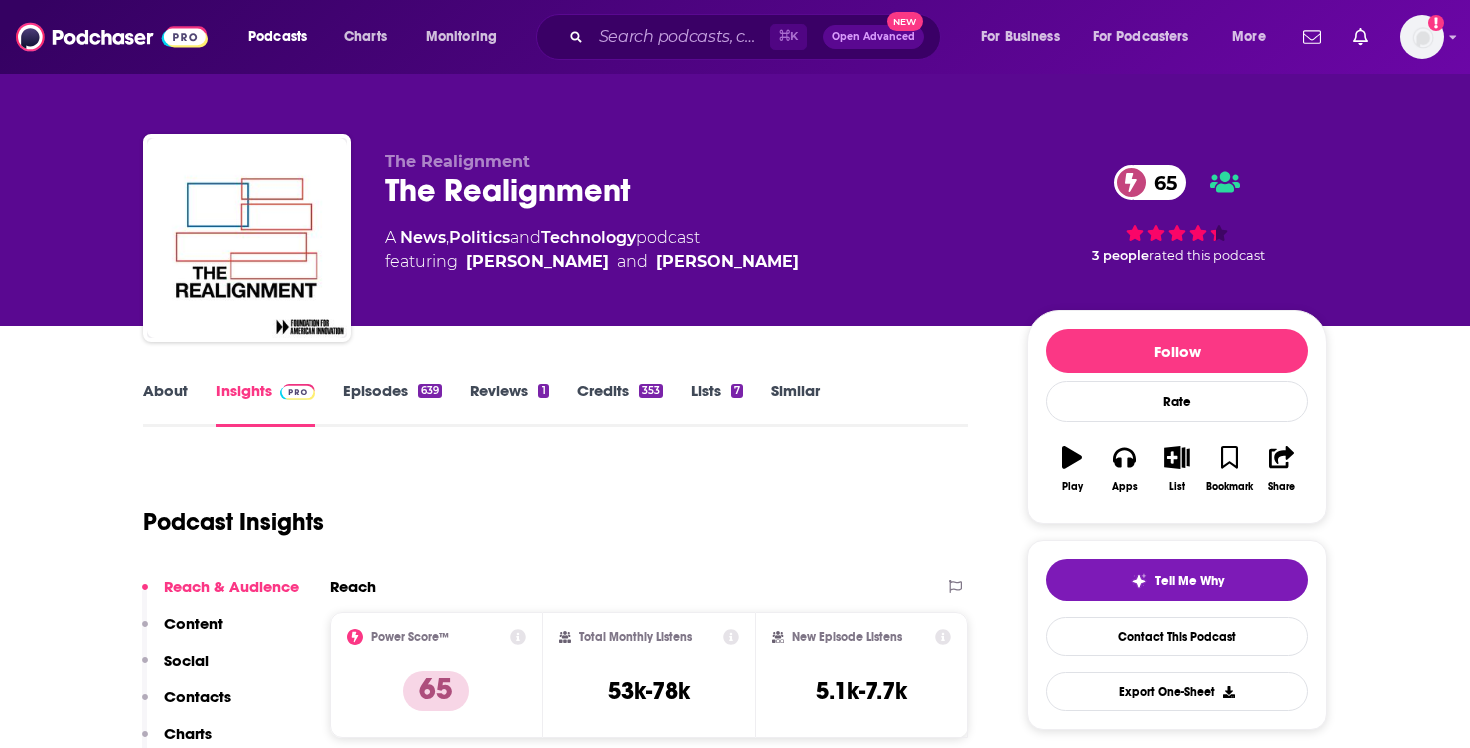 click on "Episodes 639" at bounding box center [392, 404] 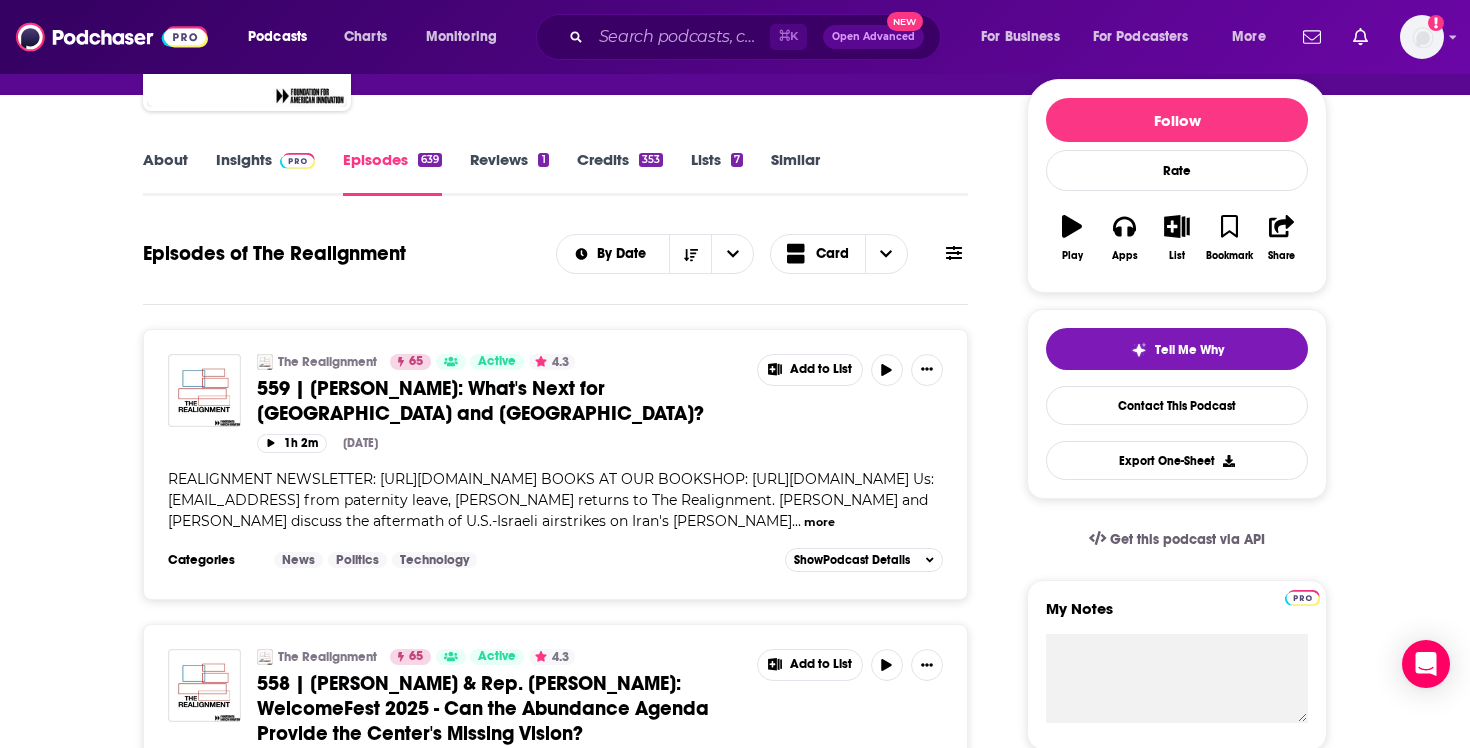 scroll, scrollTop: 0, scrollLeft: 0, axis: both 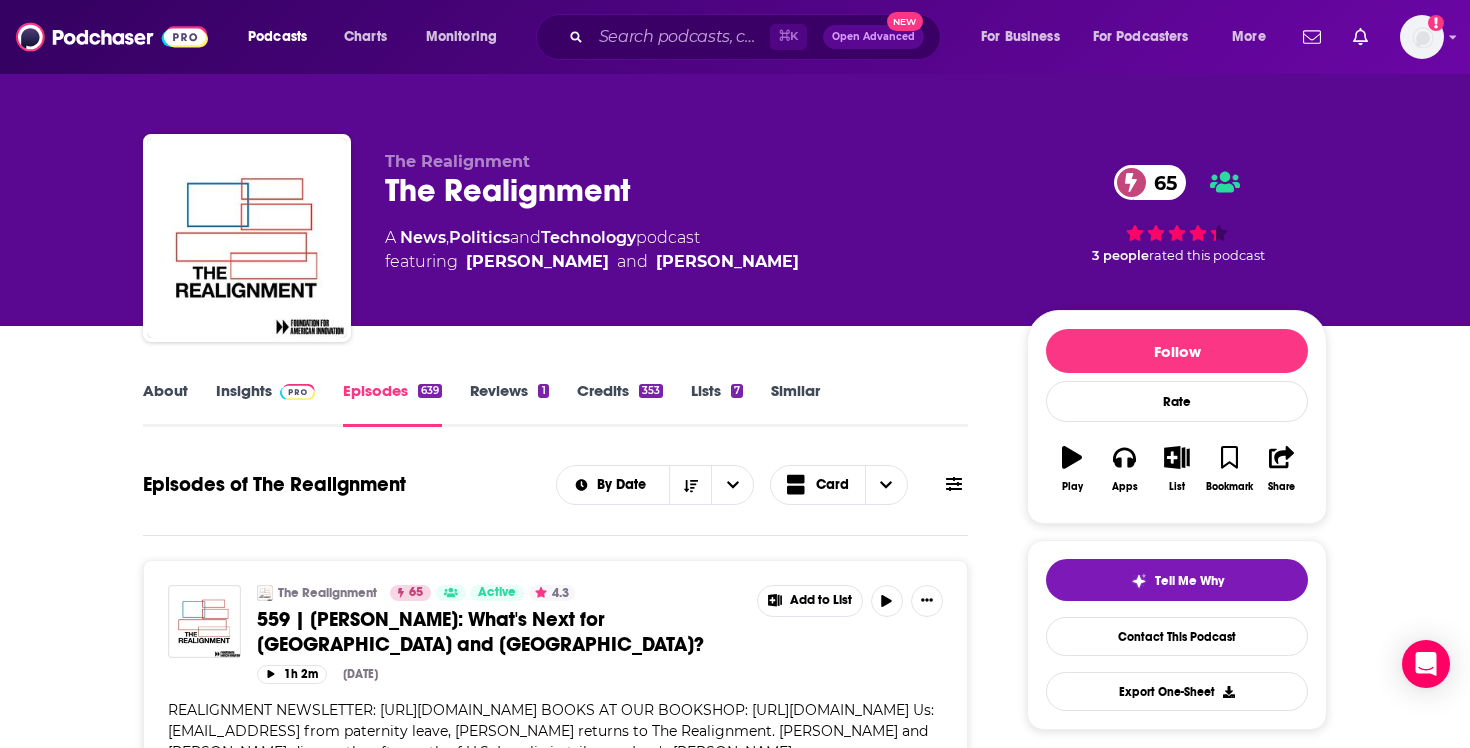 click on "About" at bounding box center (165, 404) 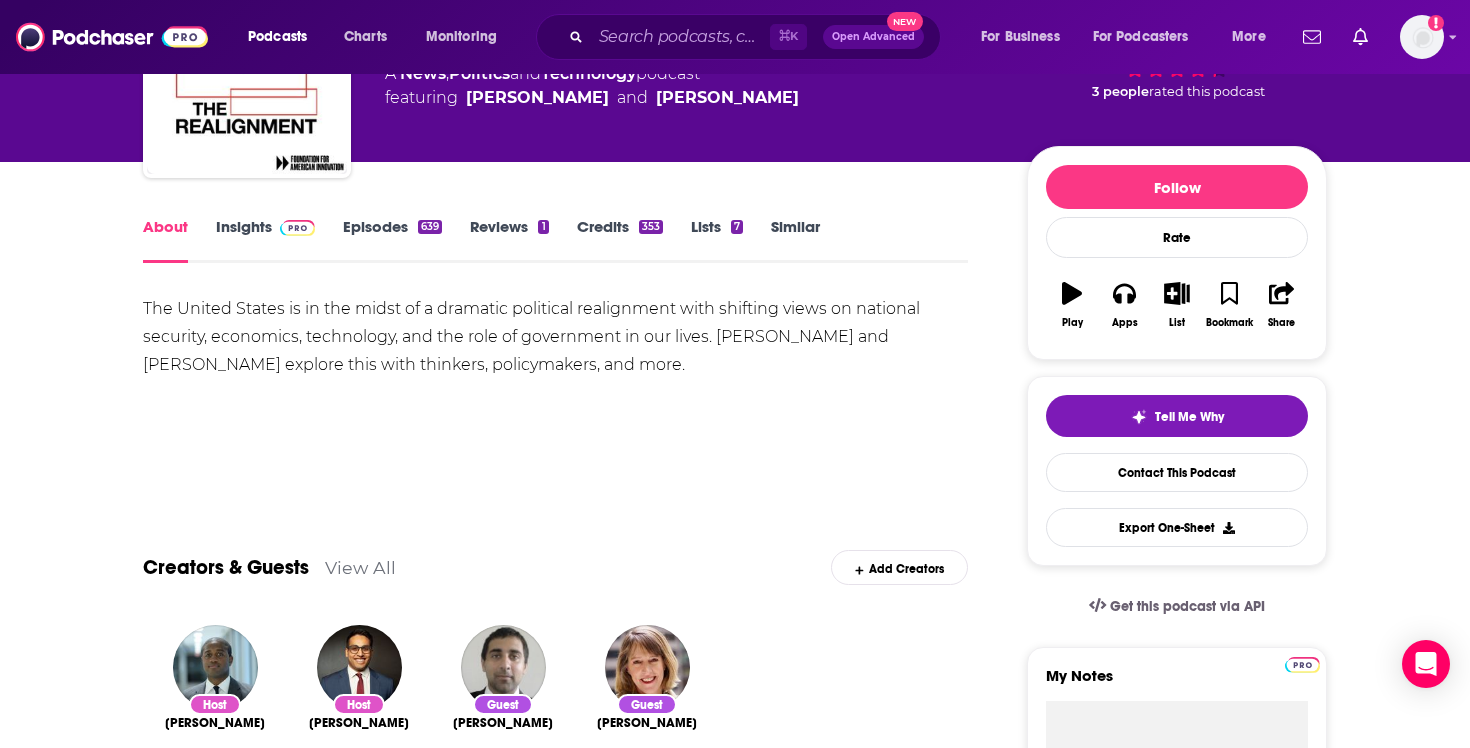 scroll, scrollTop: 22, scrollLeft: 0, axis: vertical 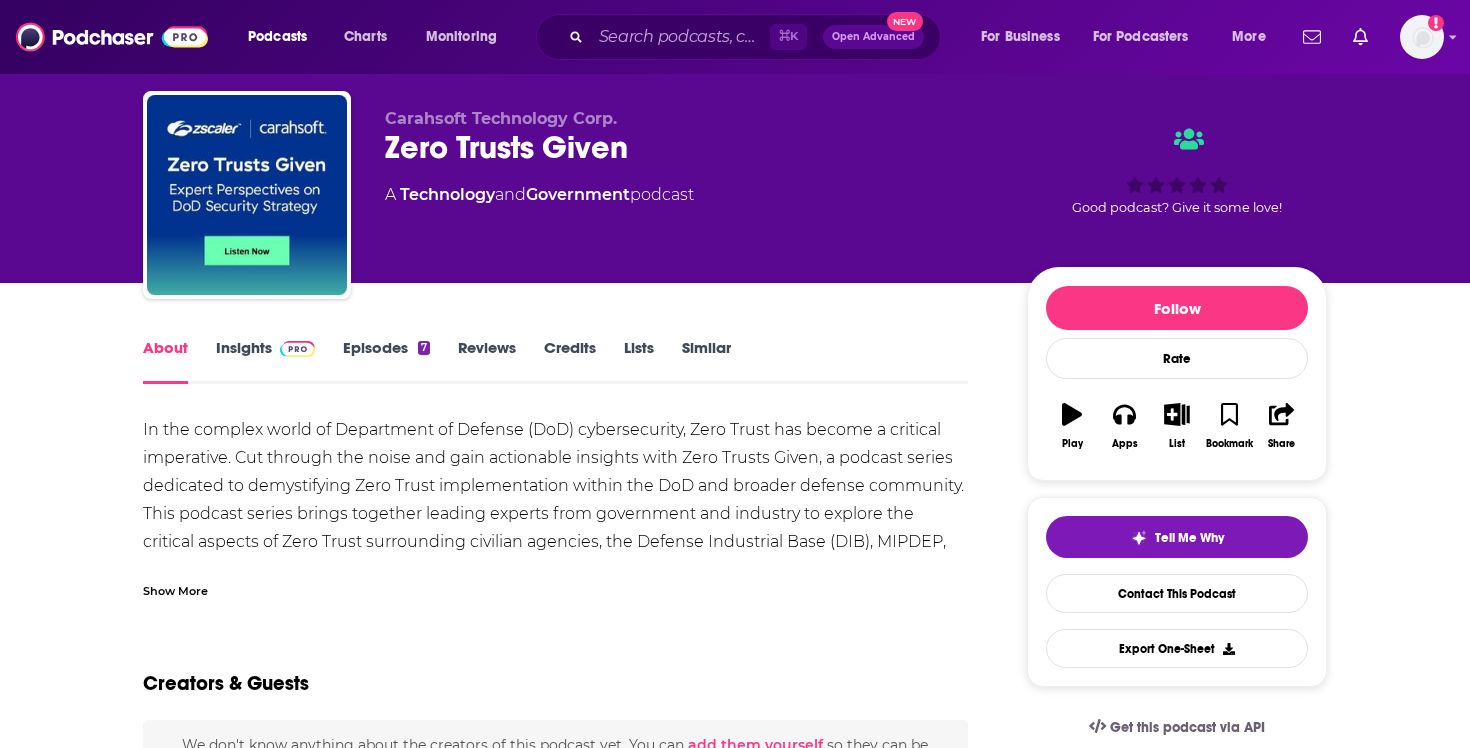 click on "Episodes 7" at bounding box center (386, 361) 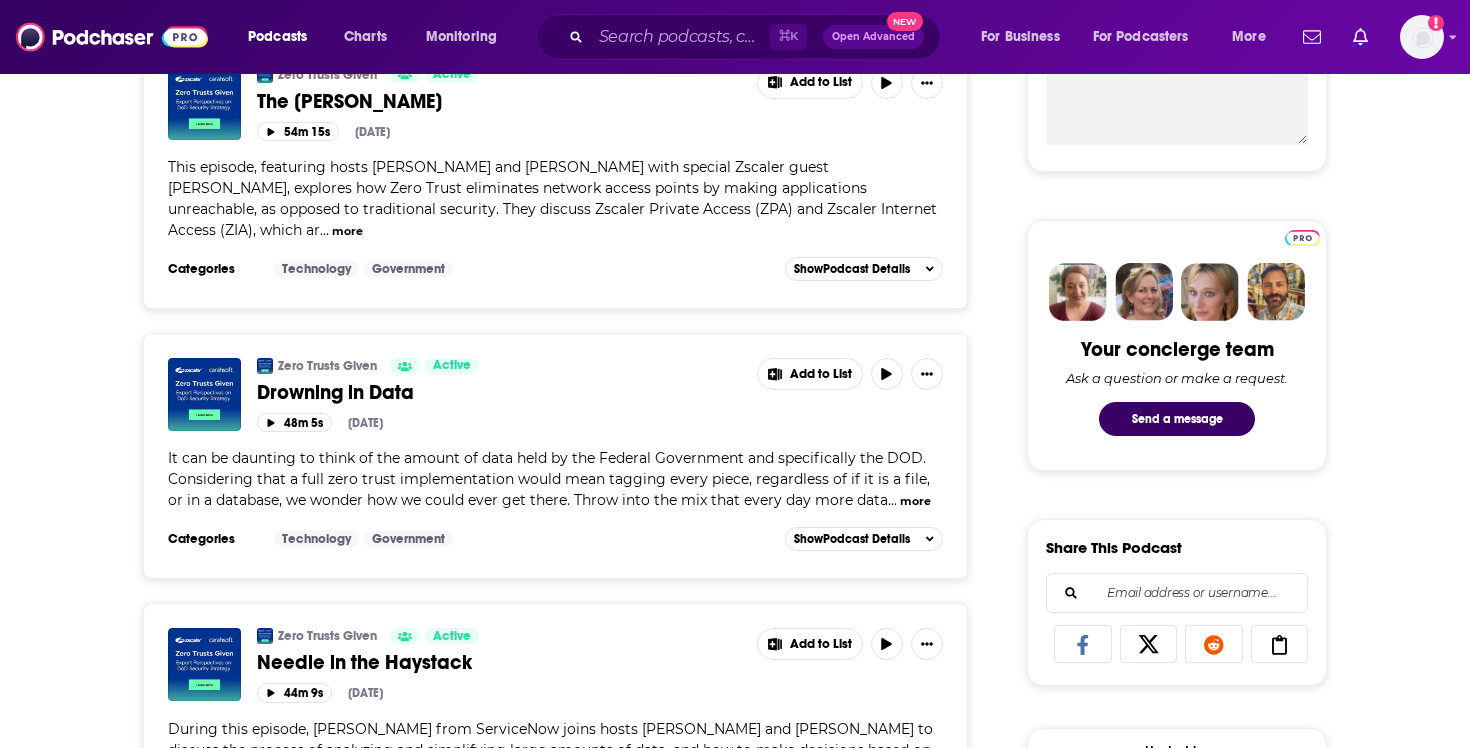 scroll, scrollTop: 846, scrollLeft: 0, axis: vertical 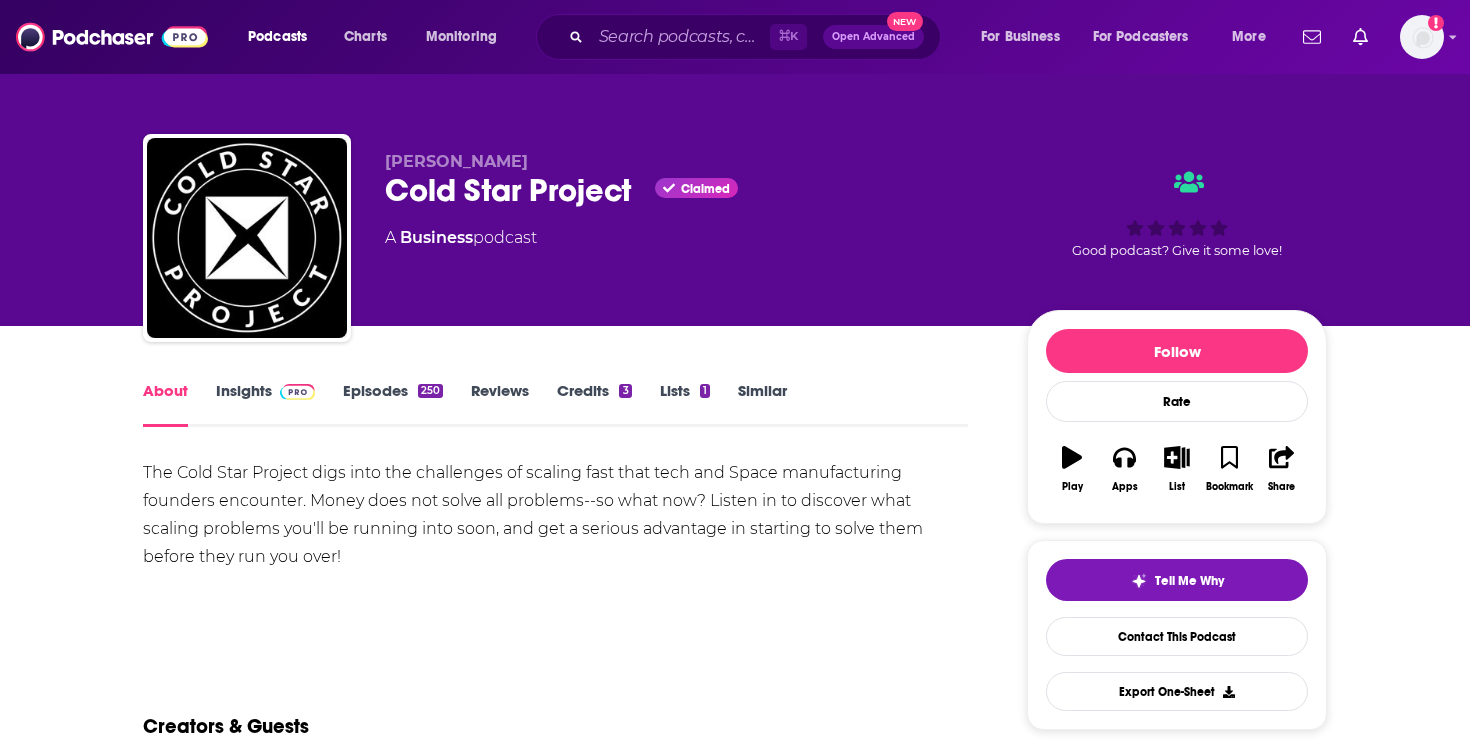 click on "Insights" at bounding box center [265, 404] 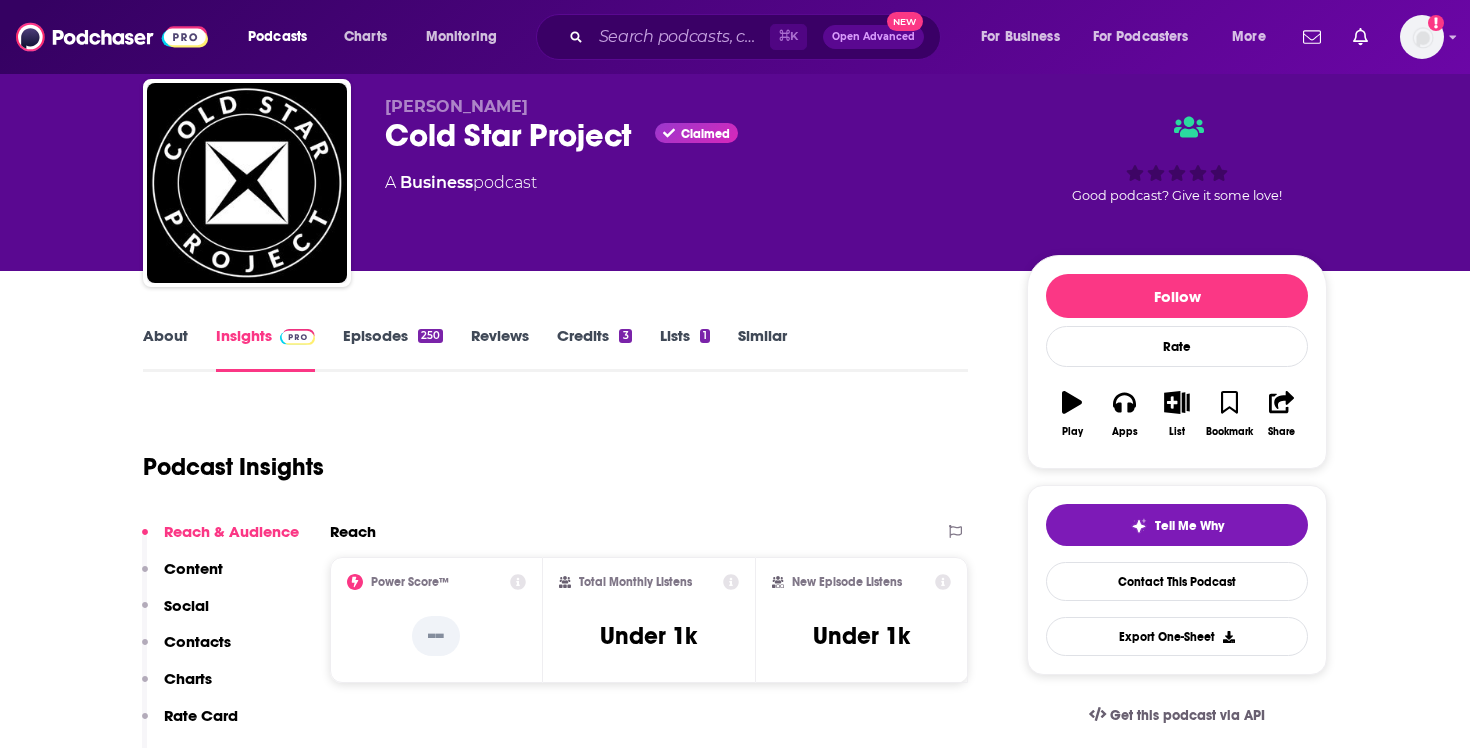 scroll, scrollTop: 68, scrollLeft: 0, axis: vertical 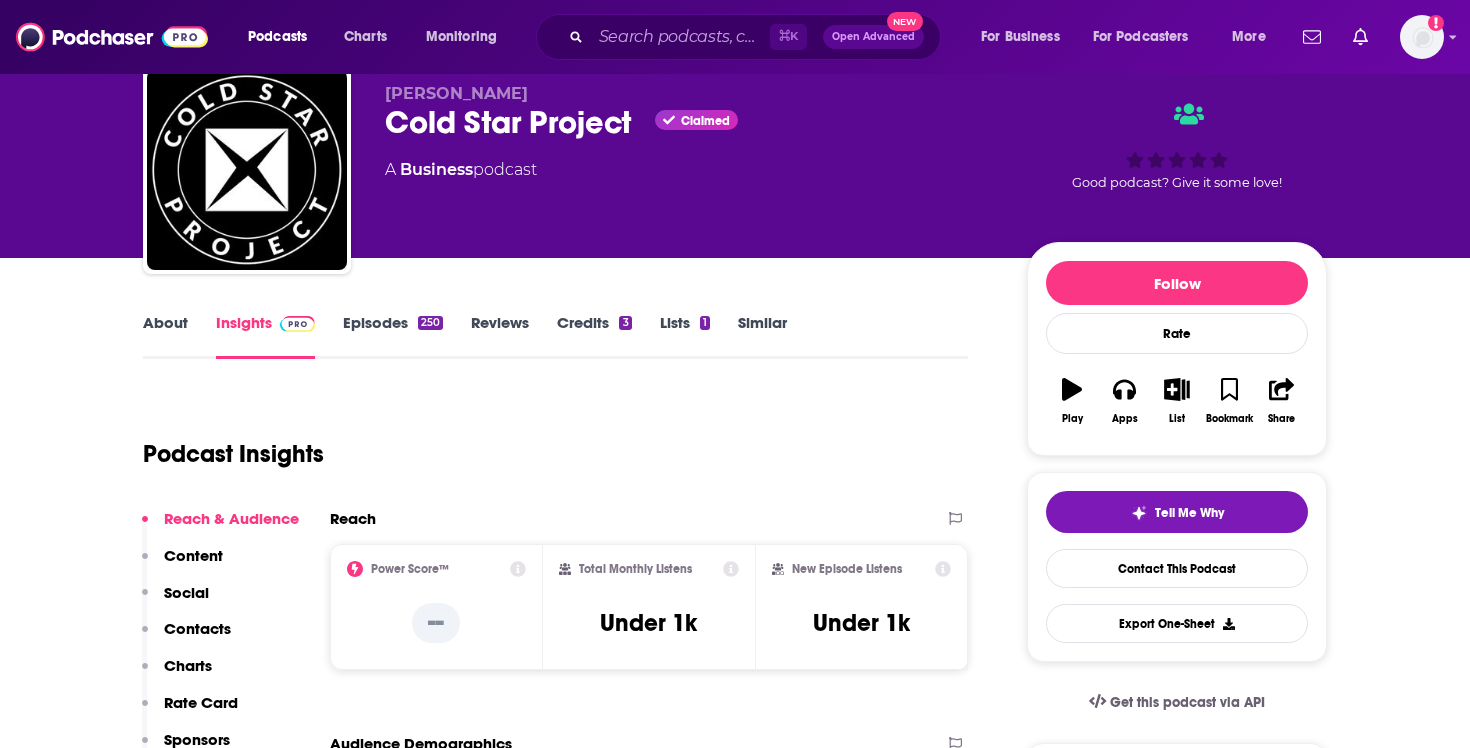 click on "About" at bounding box center [165, 336] 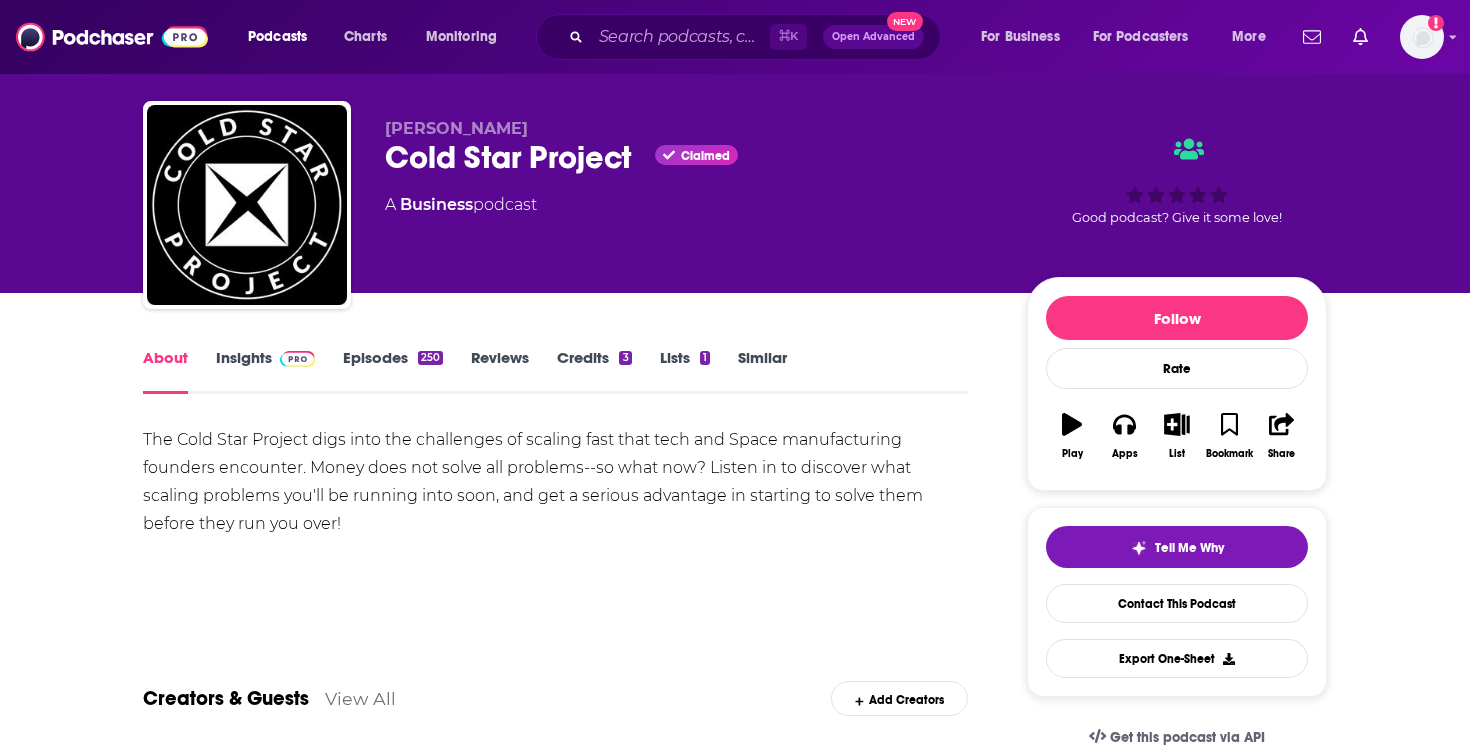 scroll, scrollTop: 0, scrollLeft: 0, axis: both 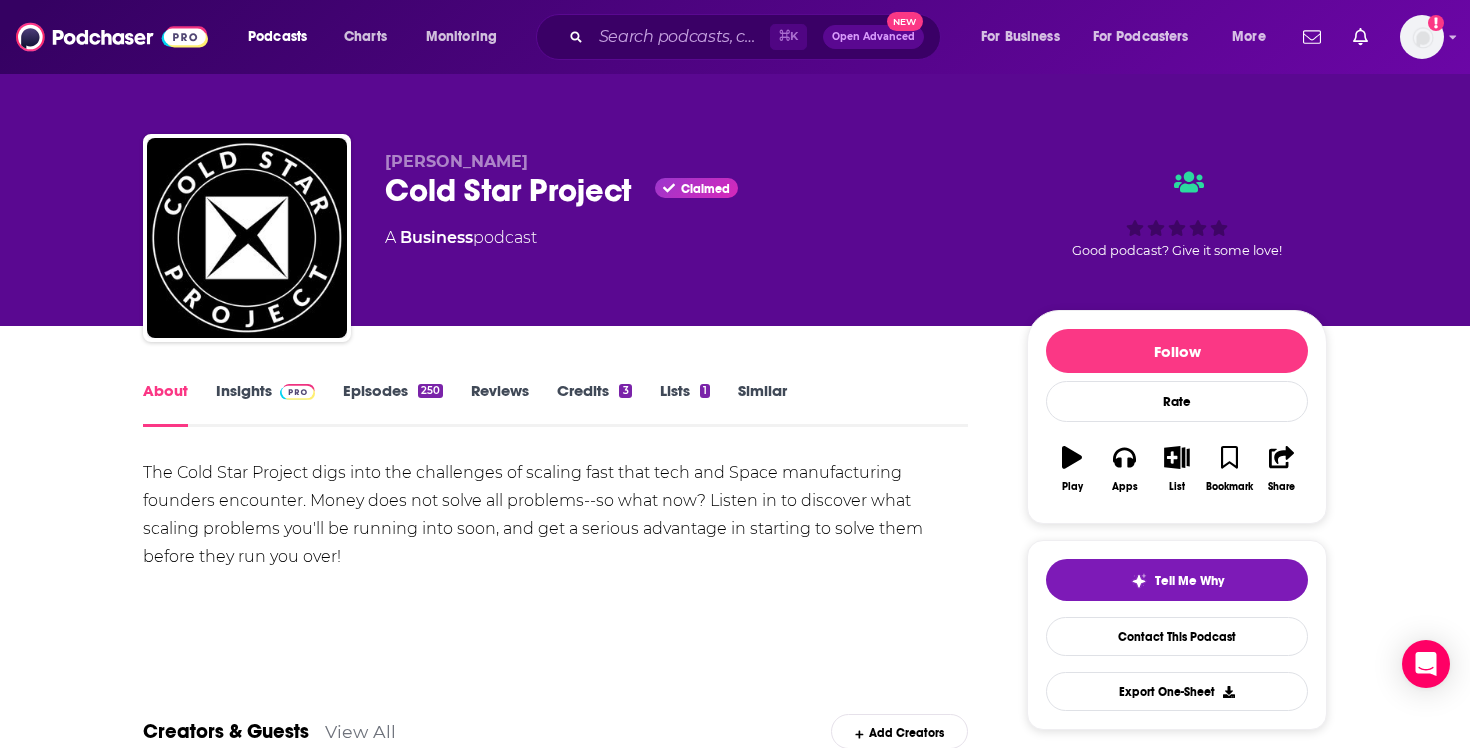 click on "Episodes 250" at bounding box center (393, 404) 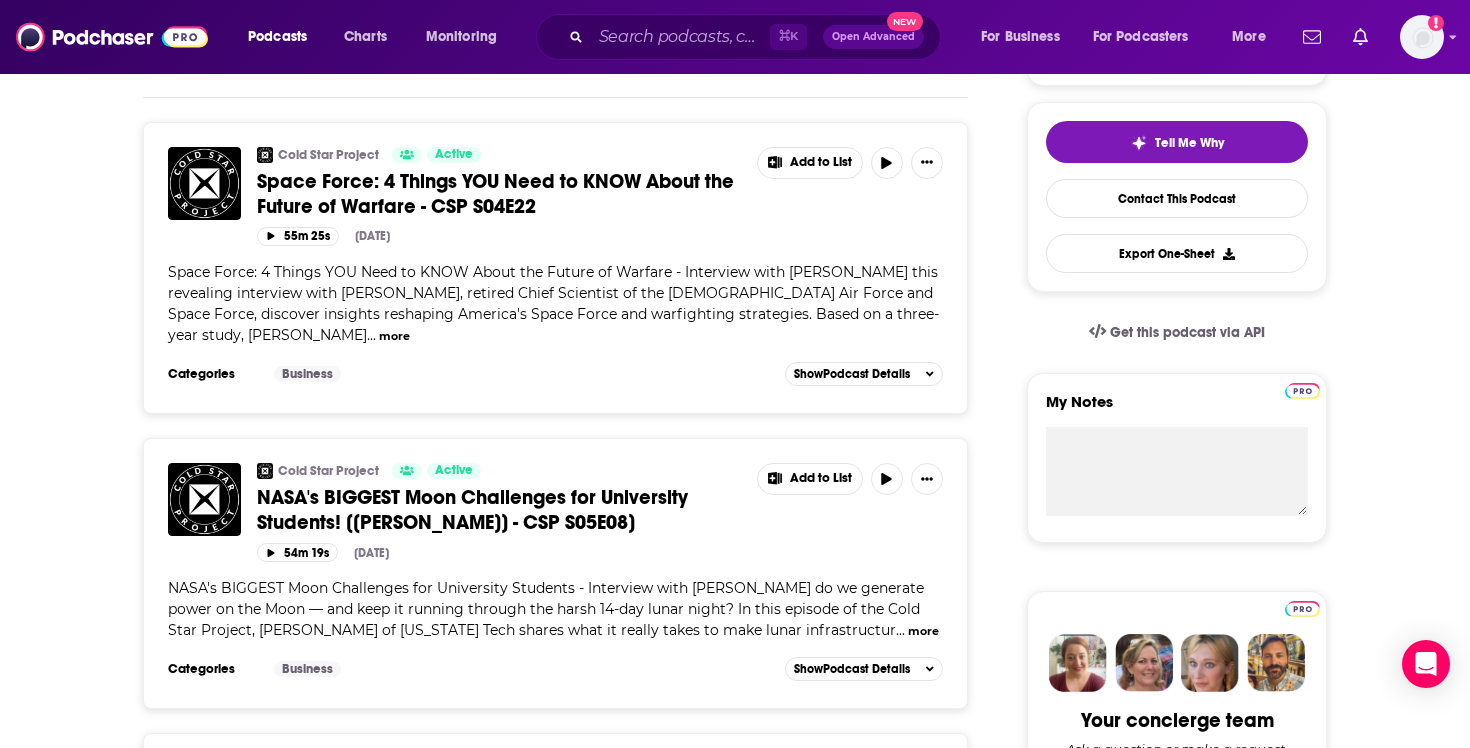 scroll, scrollTop: 0, scrollLeft: 0, axis: both 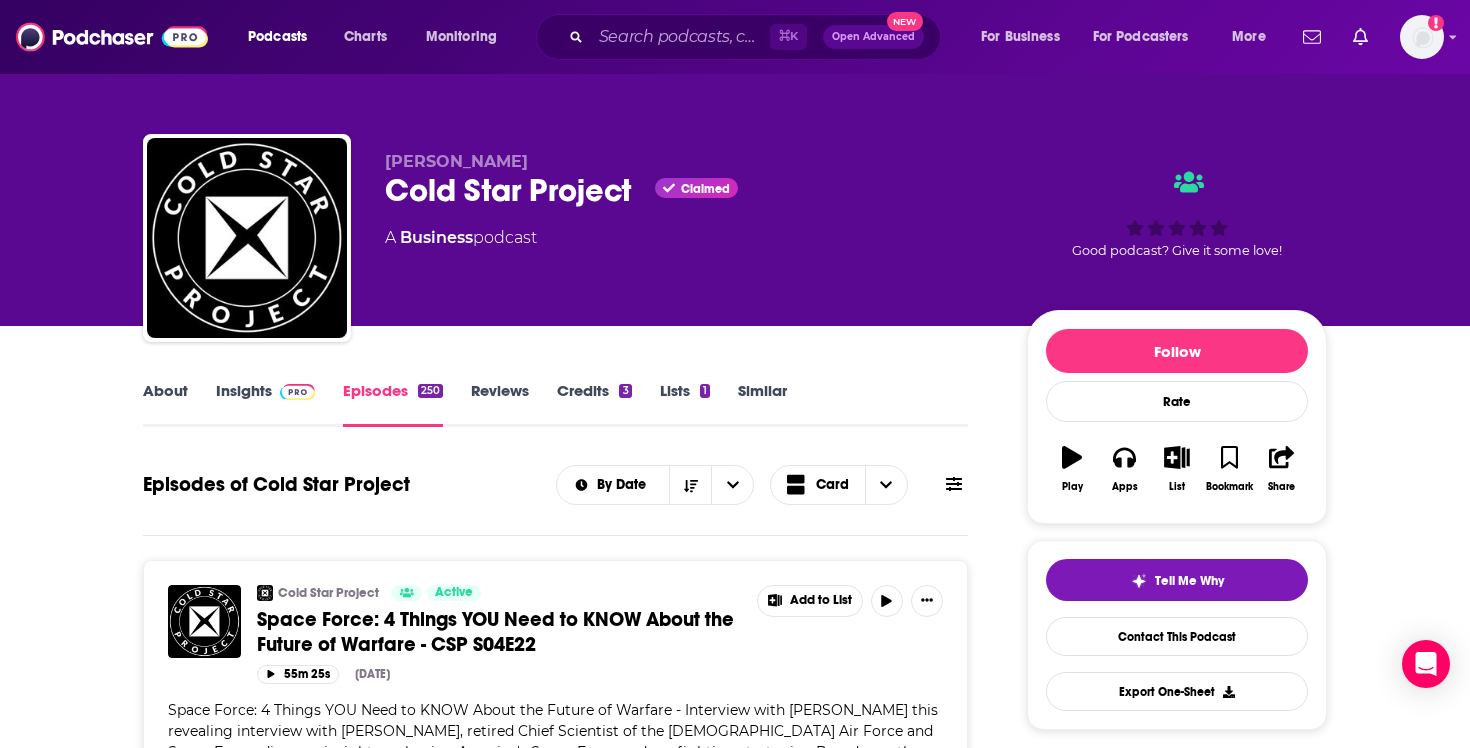 click on "About" at bounding box center [165, 404] 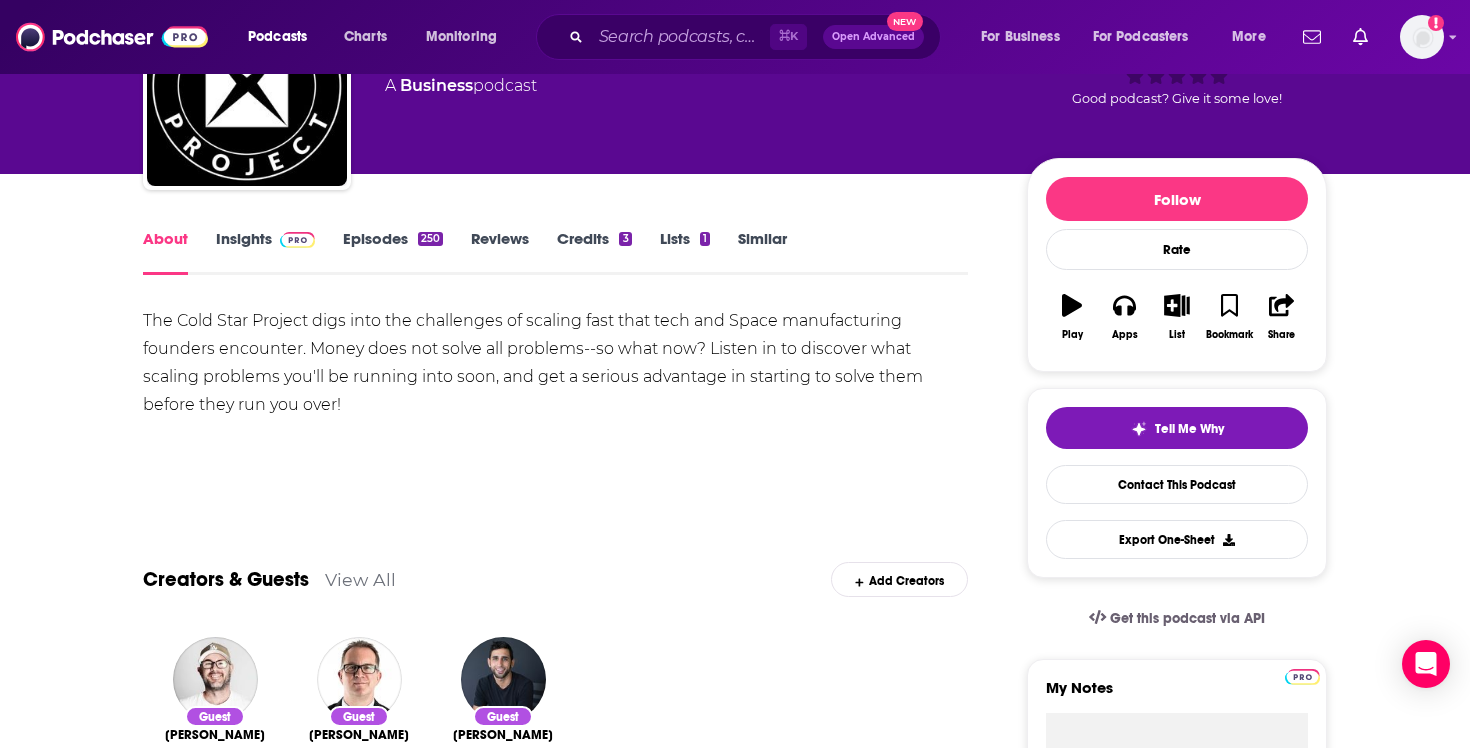 scroll, scrollTop: 29, scrollLeft: 0, axis: vertical 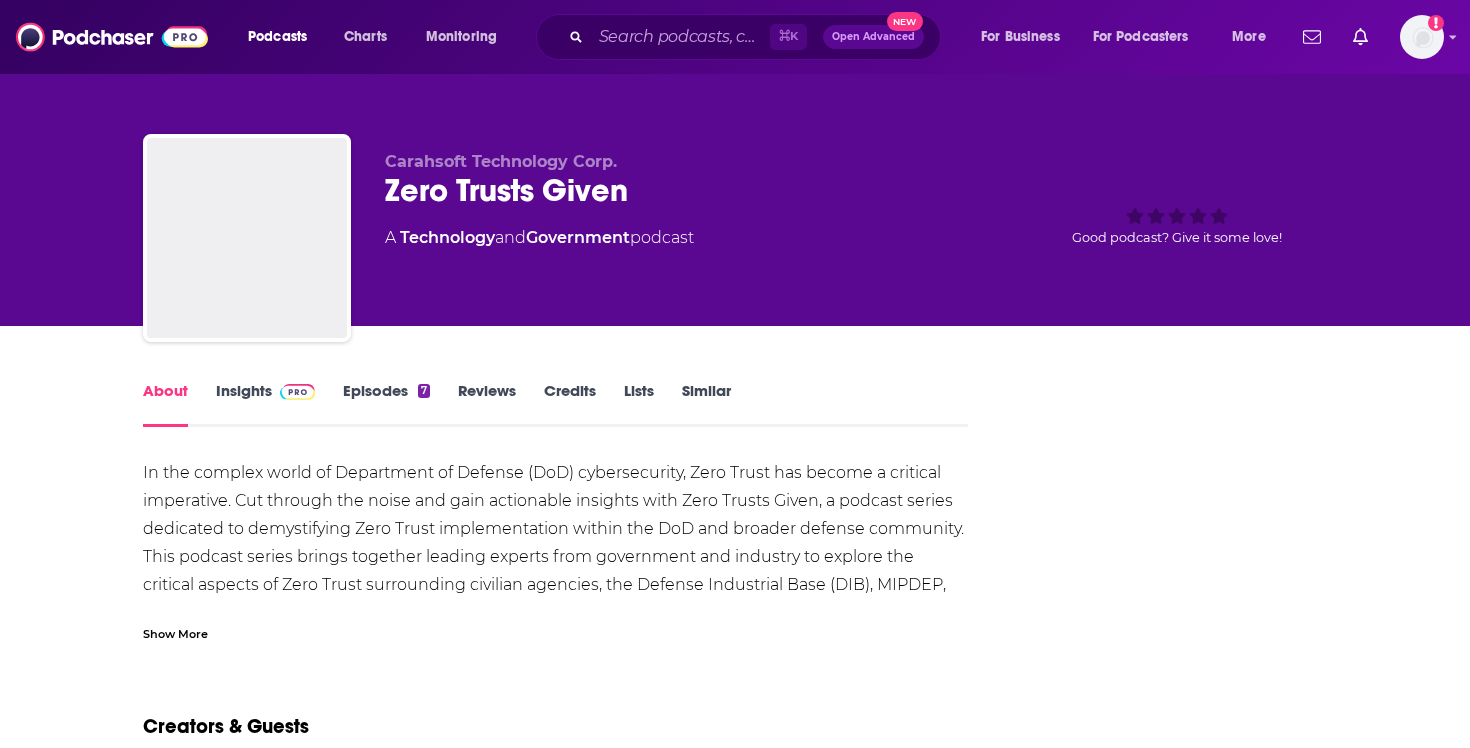 click on "Insights" at bounding box center (265, 404) 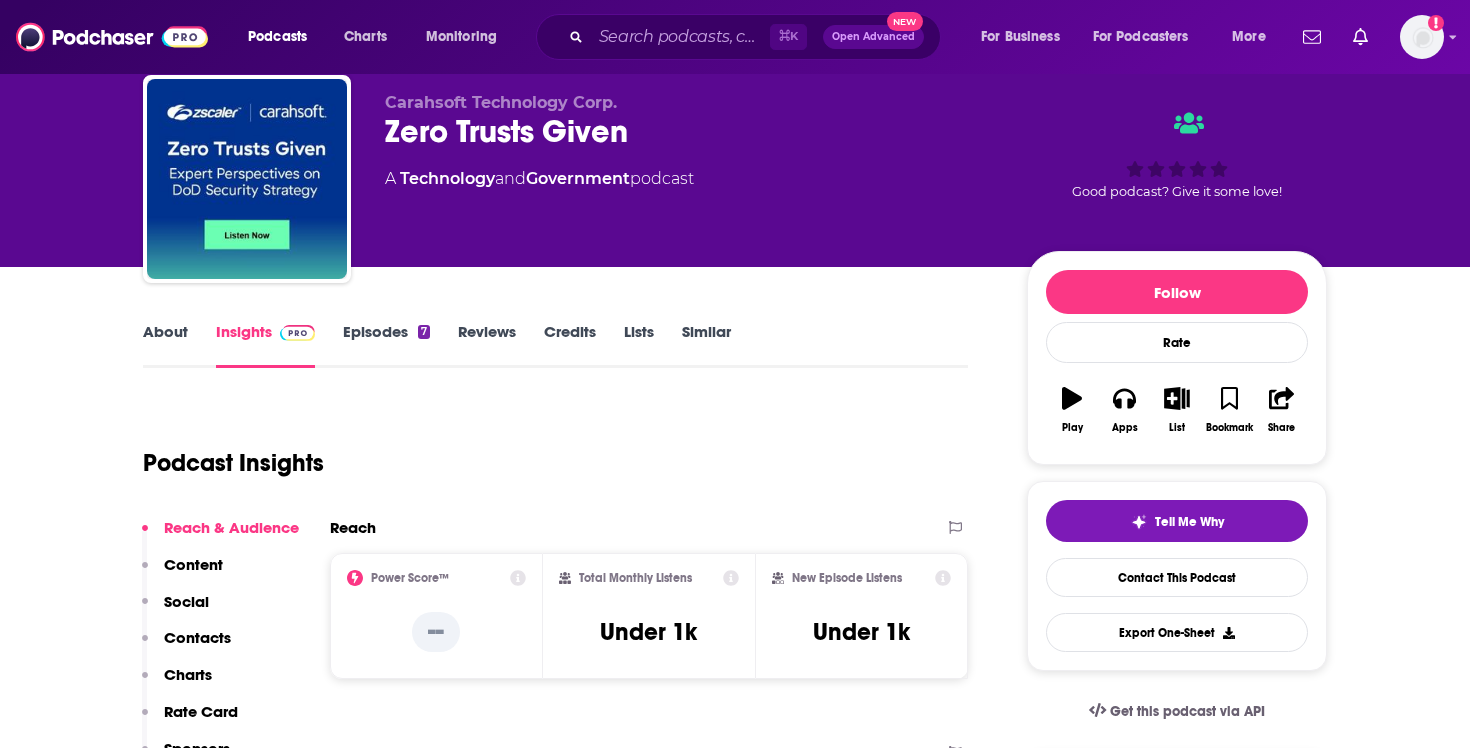 scroll, scrollTop: 49, scrollLeft: 0, axis: vertical 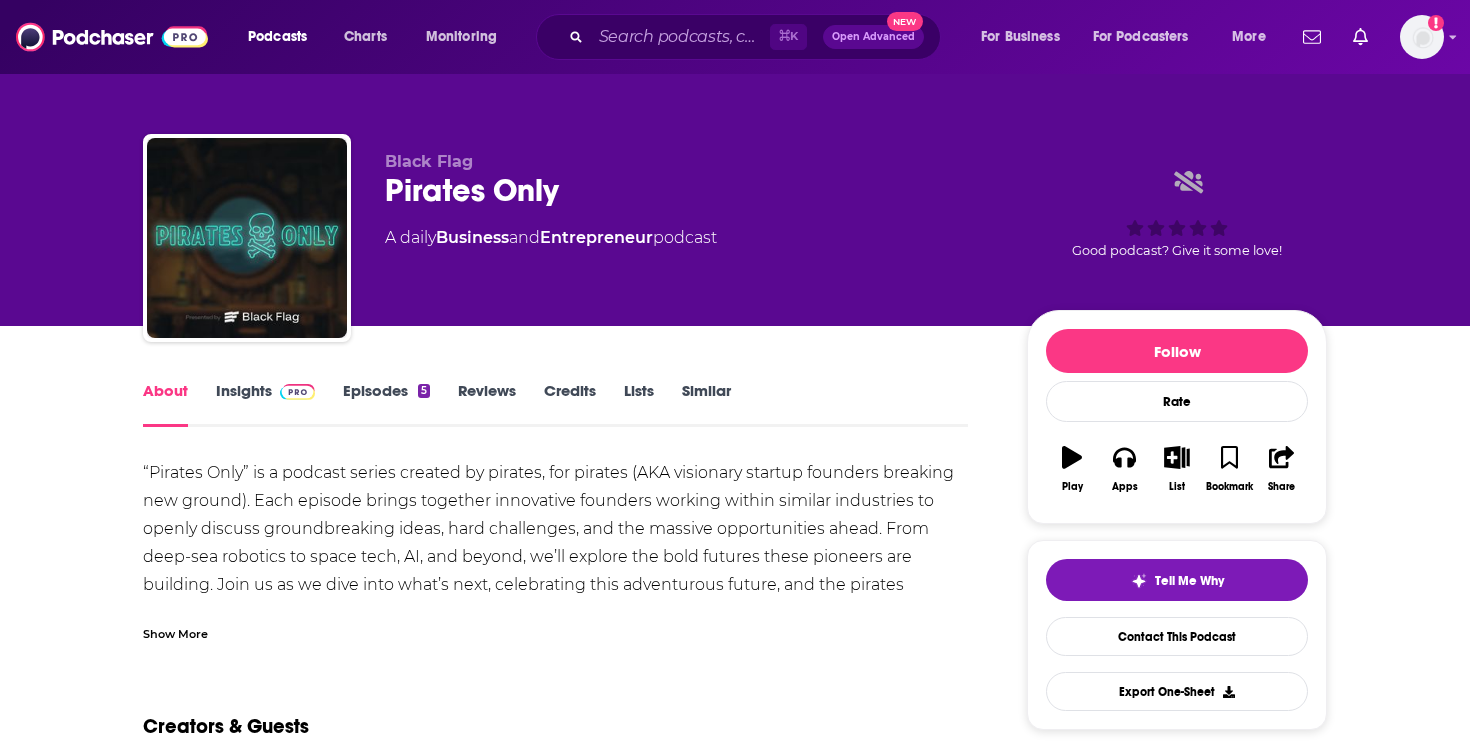 click on "Insights" at bounding box center (265, 404) 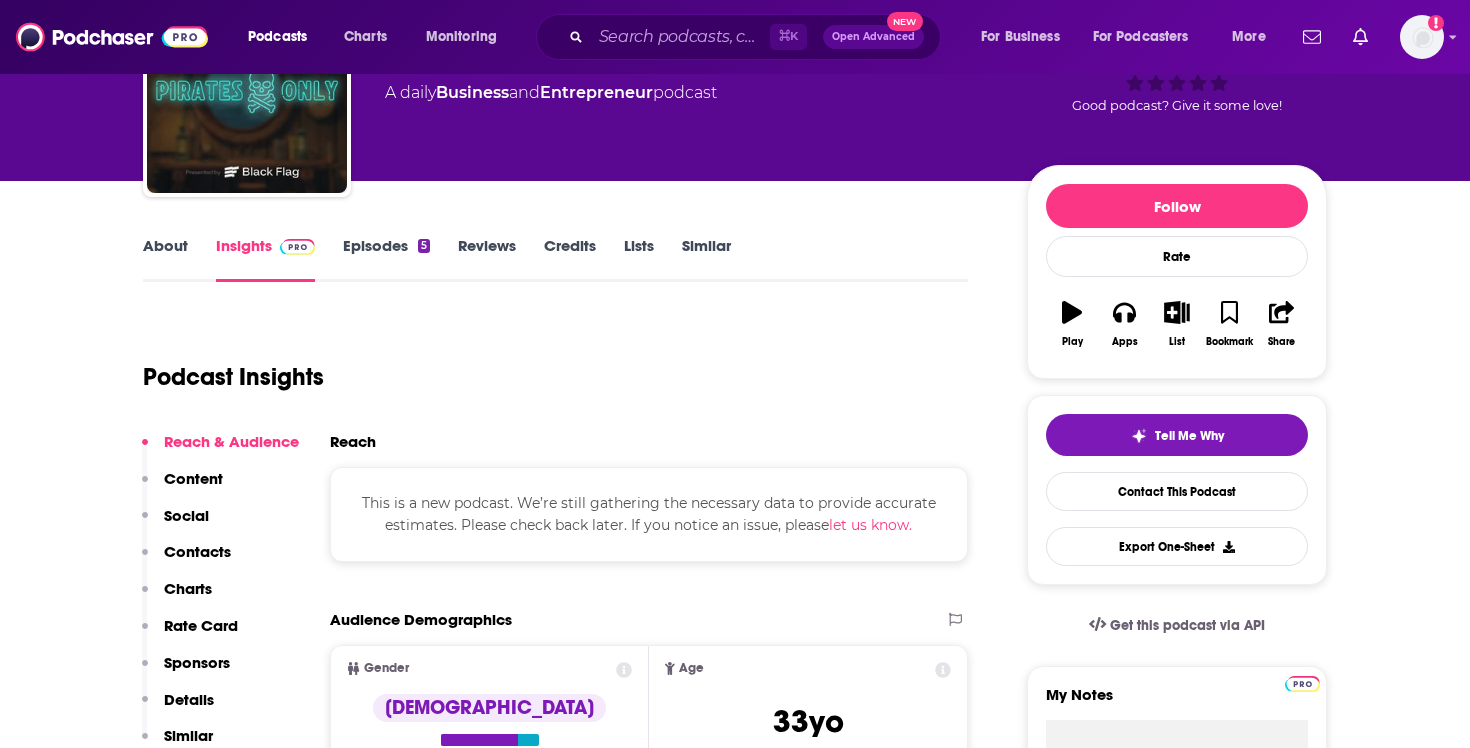scroll, scrollTop: 146, scrollLeft: 0, axis: vertical 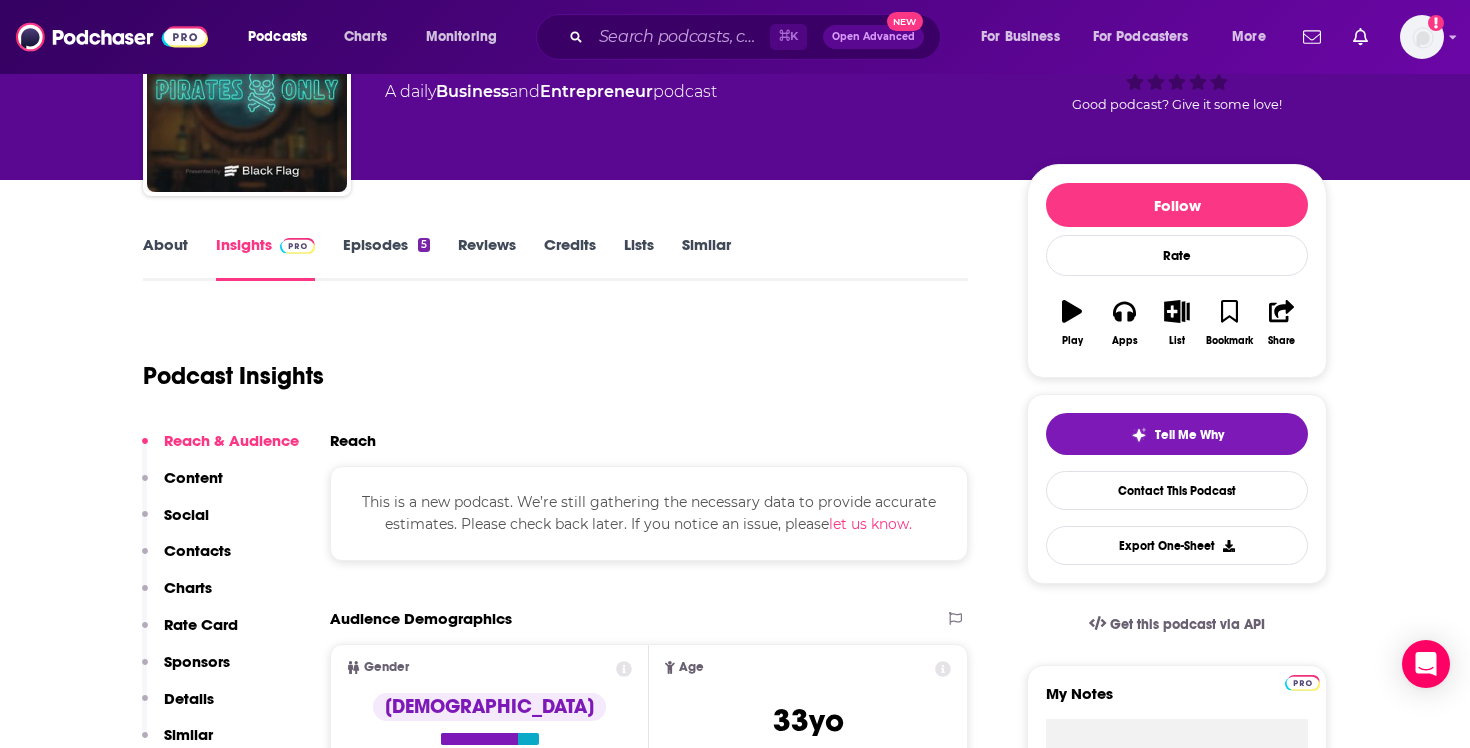 click on "Episodes 5" at bounding box center (386, 258) 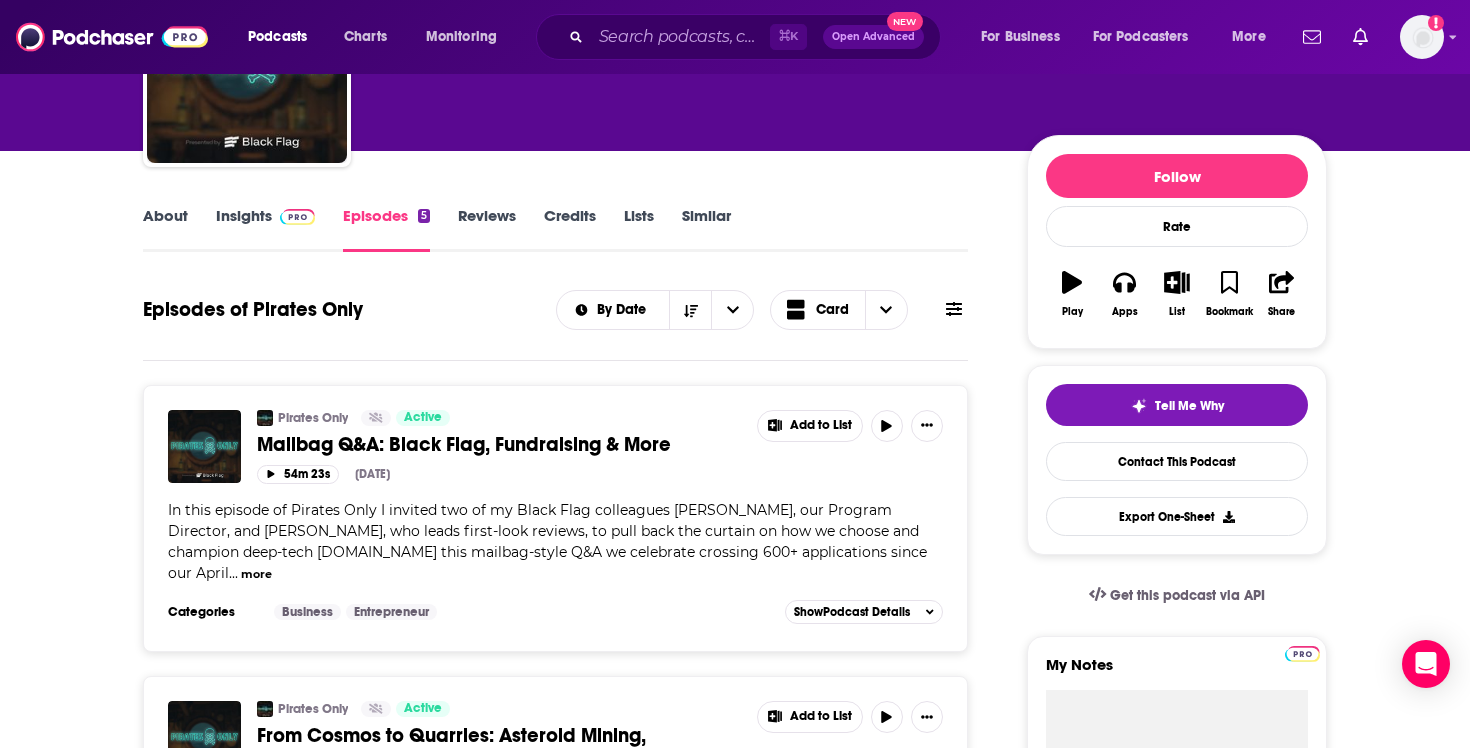 scroll, scrollTop: 16, scrollLeft: 0, axis: vertical 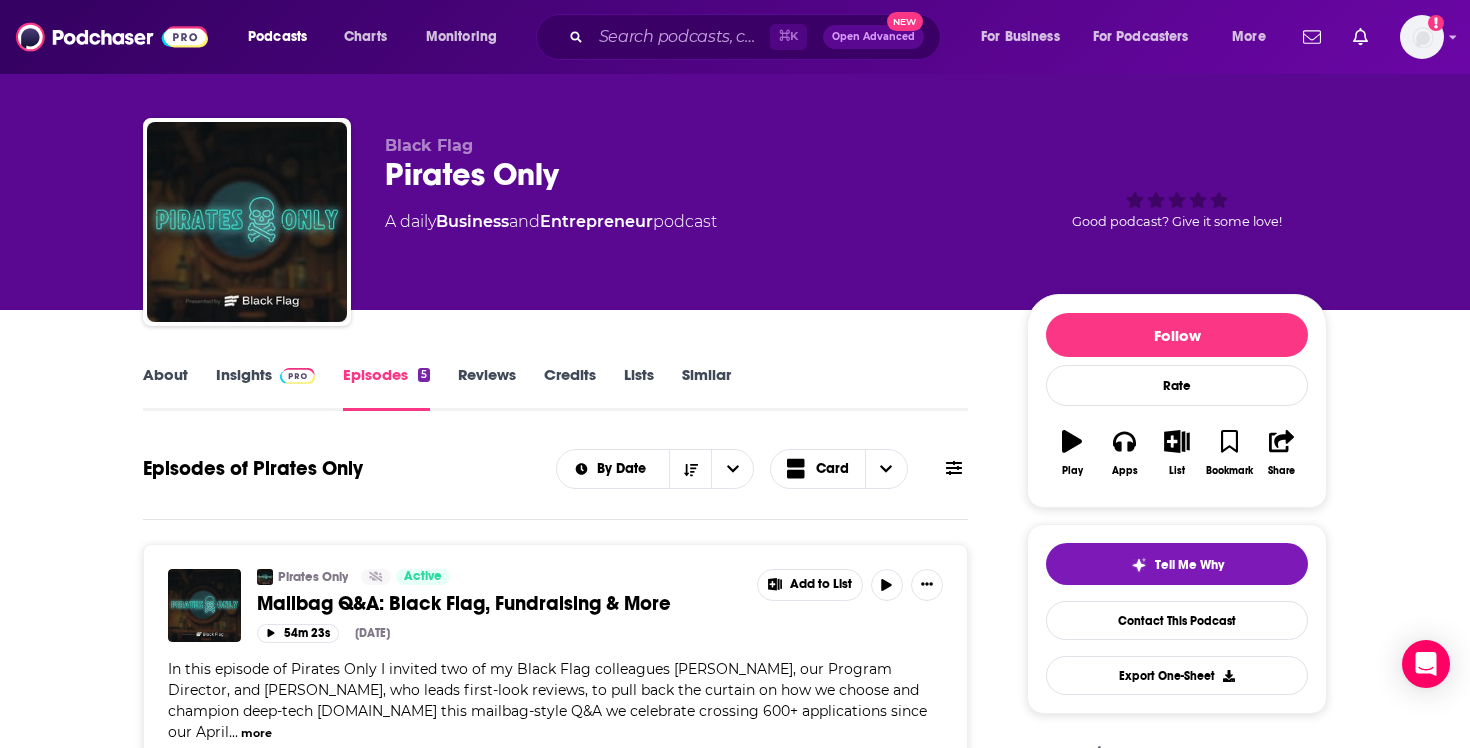 click on "About" at bounding box center [165, 388] 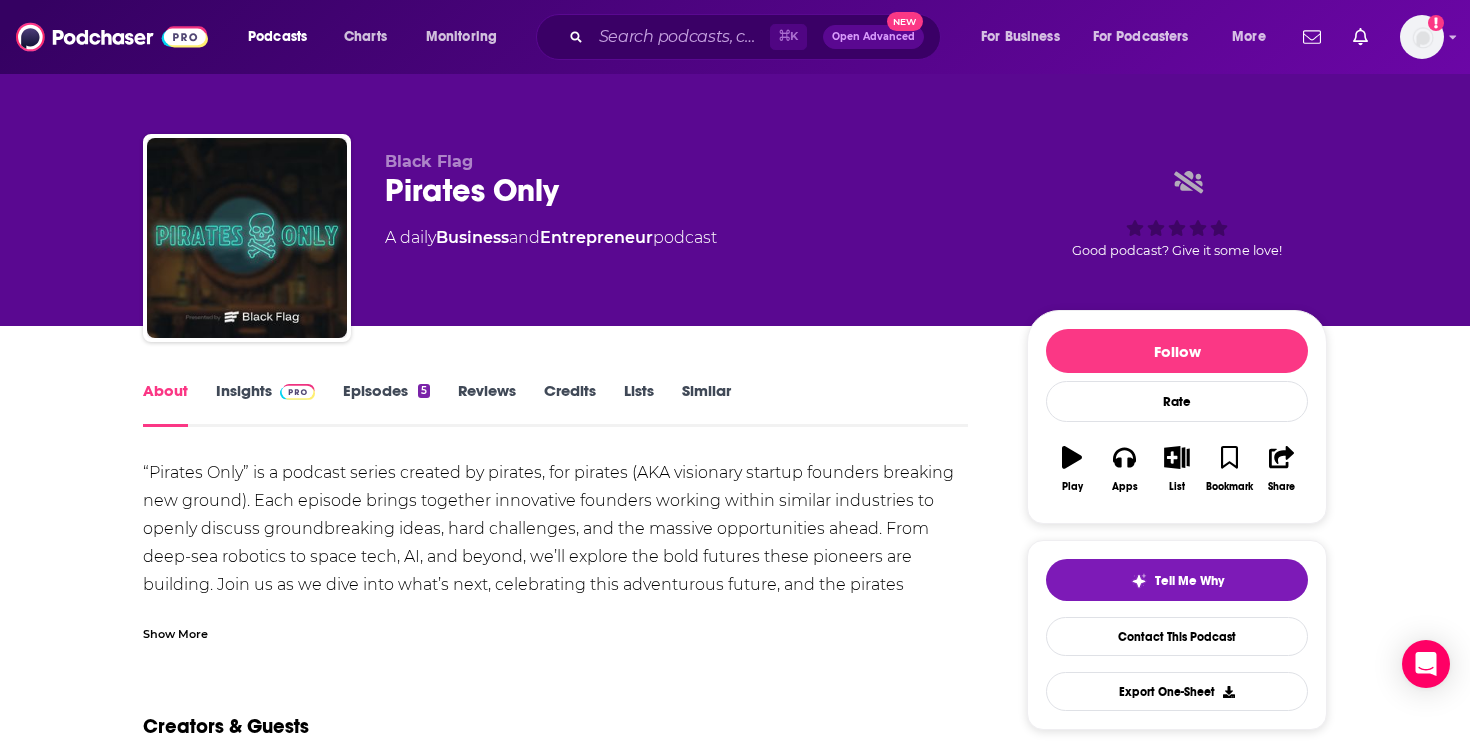 scroll, scrollTop: 12, scrollLeft: 0, axis: vertical 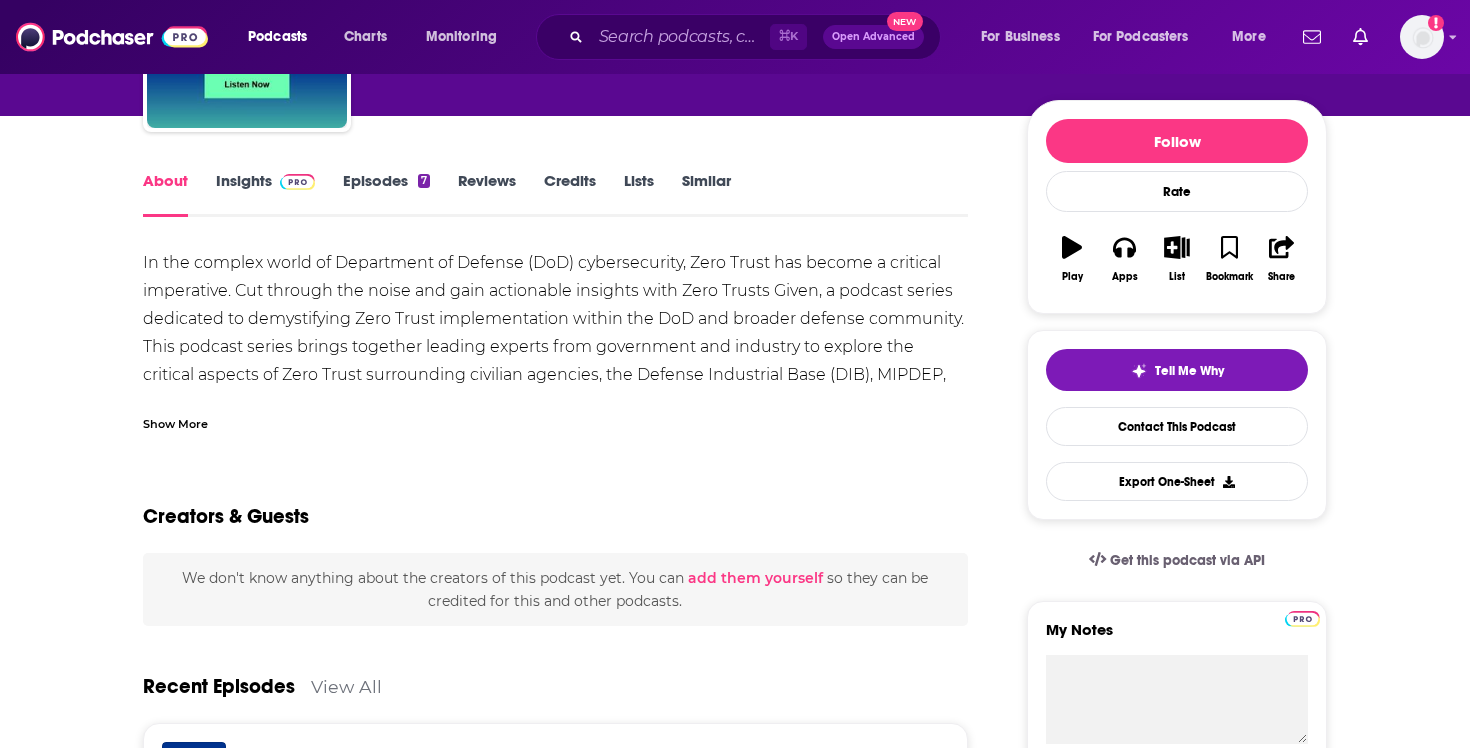 click on "Episodes 7" at bounding box center [386, 194] 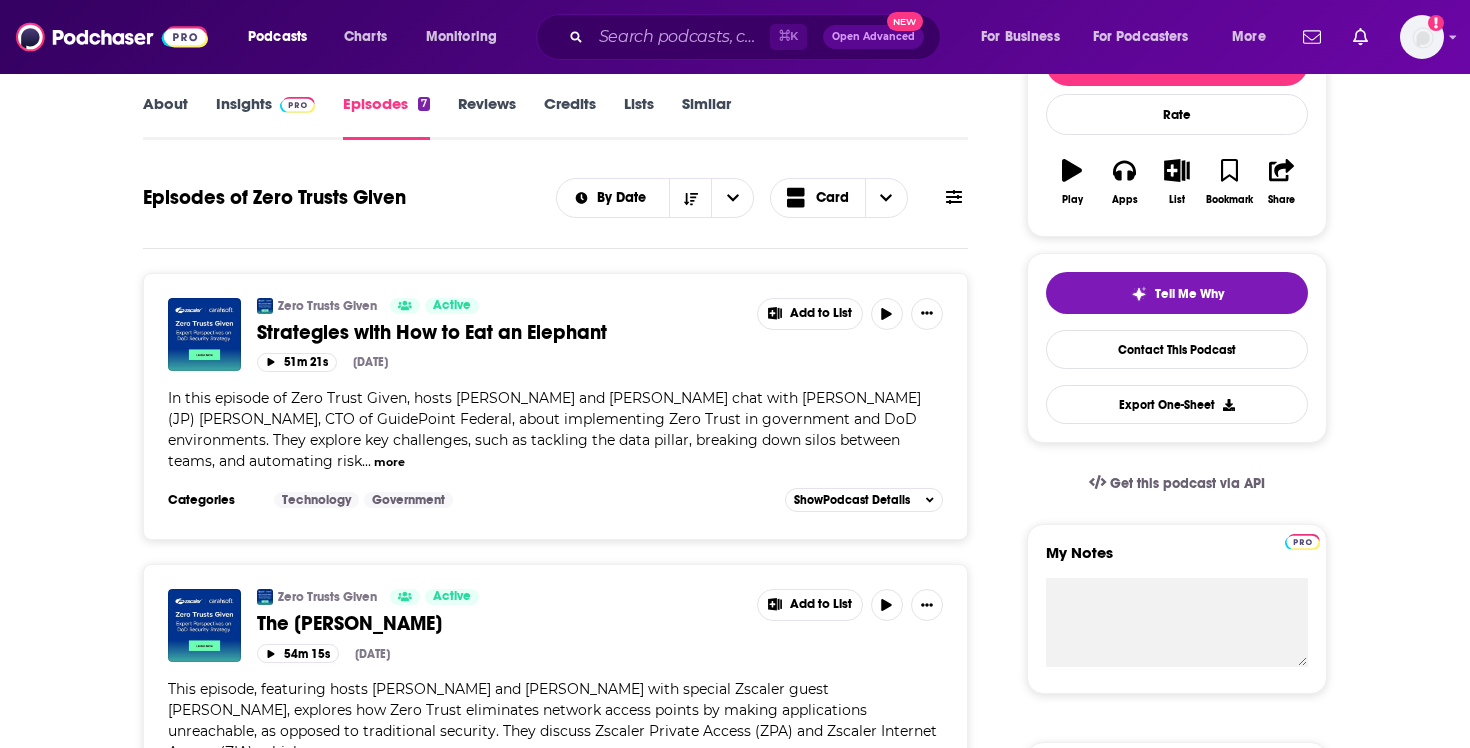 scroll, scrollTop: 0, scrollLeft: 0, axis: both 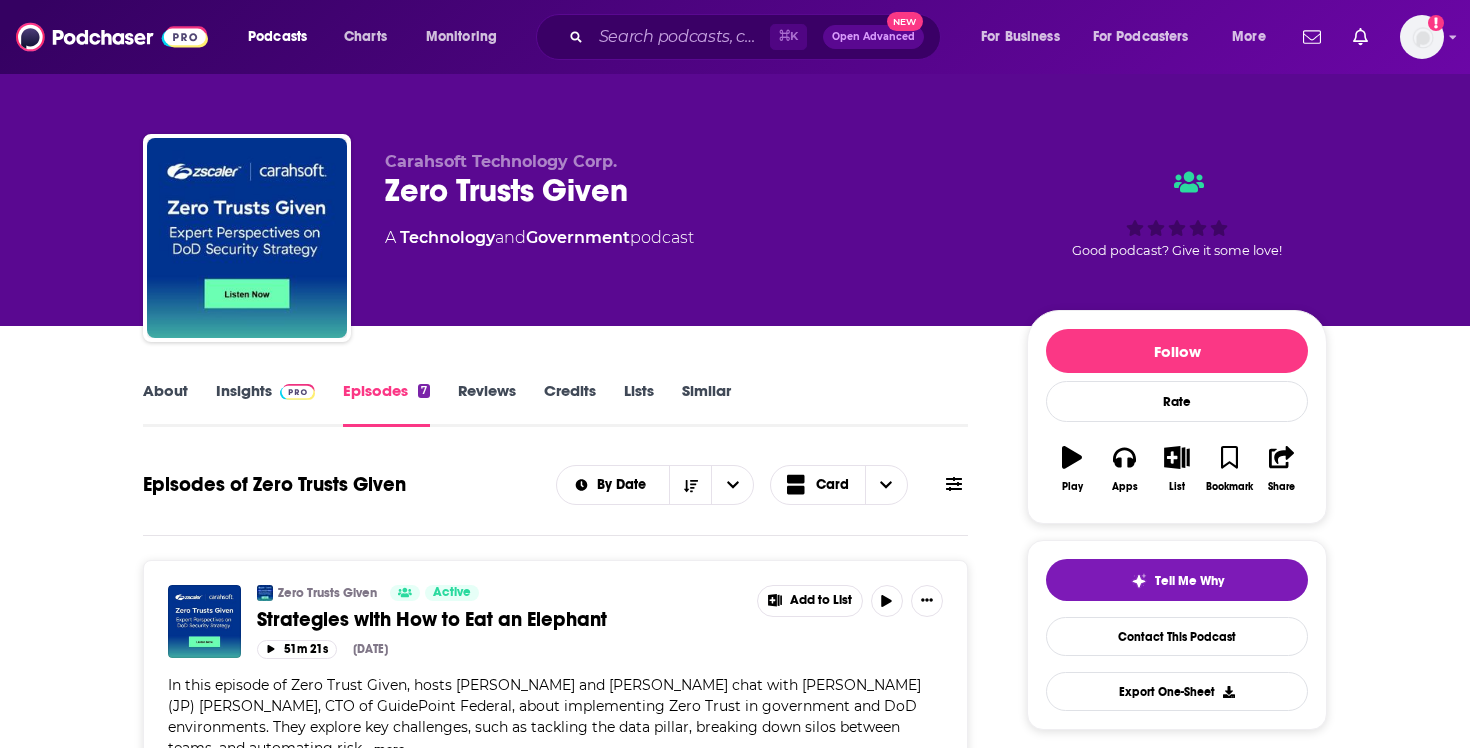click on "Insights" at bounding box center (265, 404) 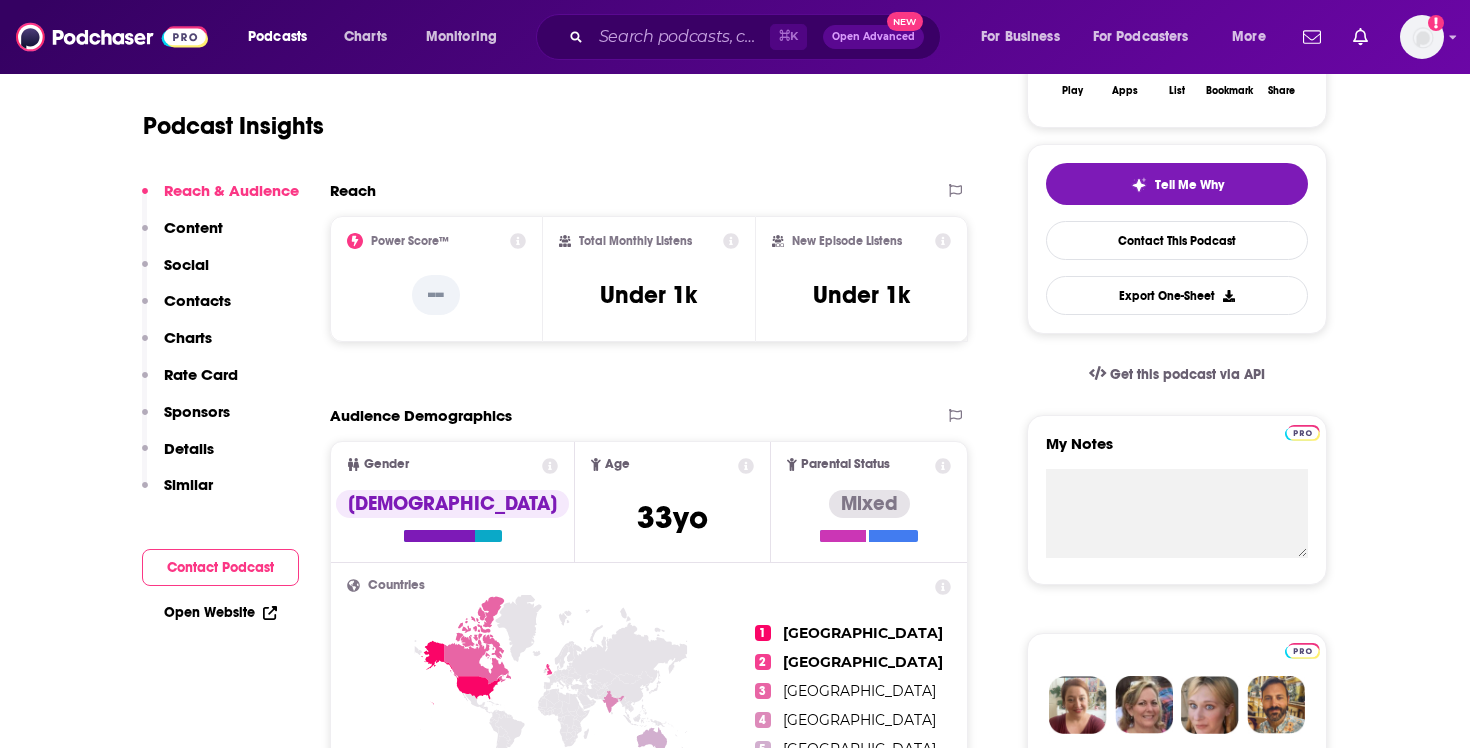 scroll, scrollTop: 22, scrollLeft: 0, axis: vertical 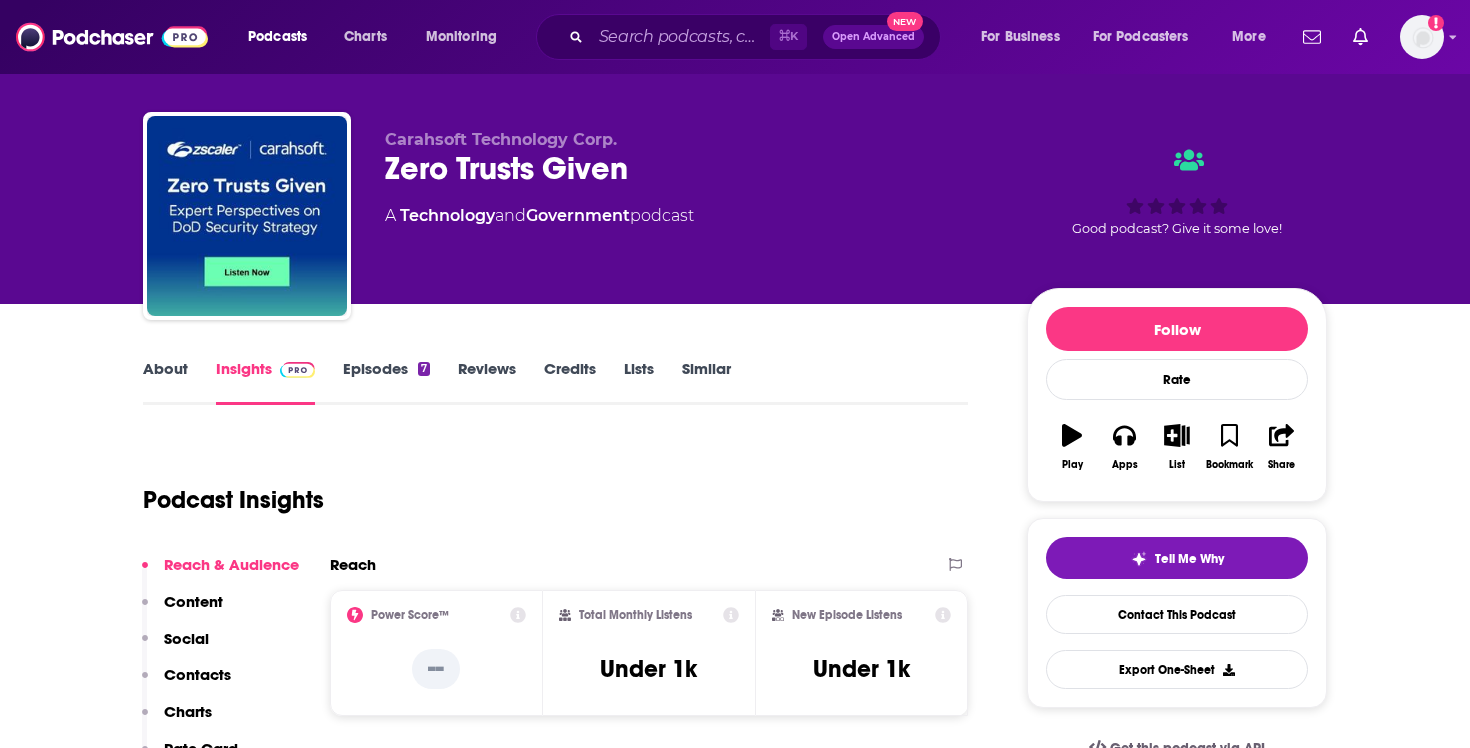 click on "Episodes 7" at bounding box center (386, 382) 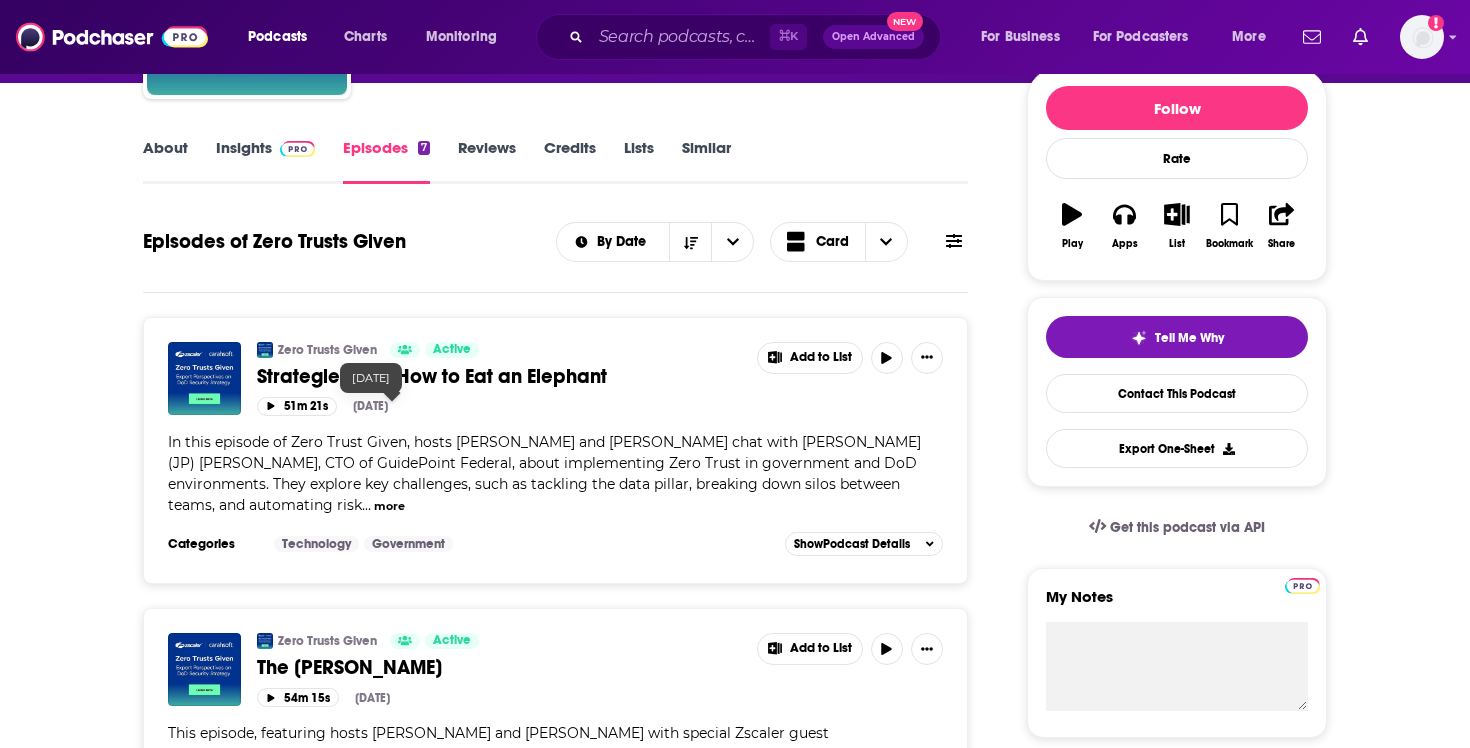 scroll, scrollTop: 494, scrollLeft: 0, axis: vertical 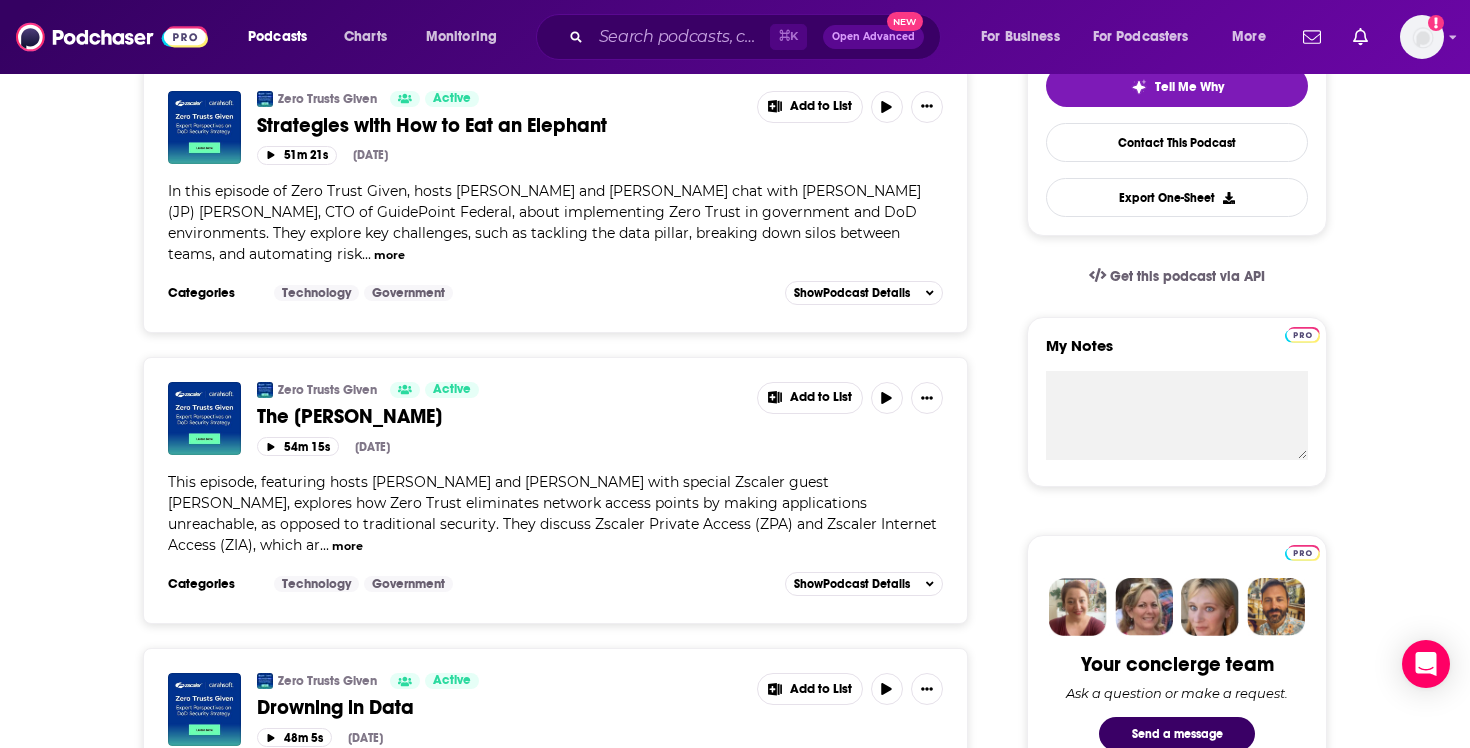 click on "more" at bounding box center [389, 255] 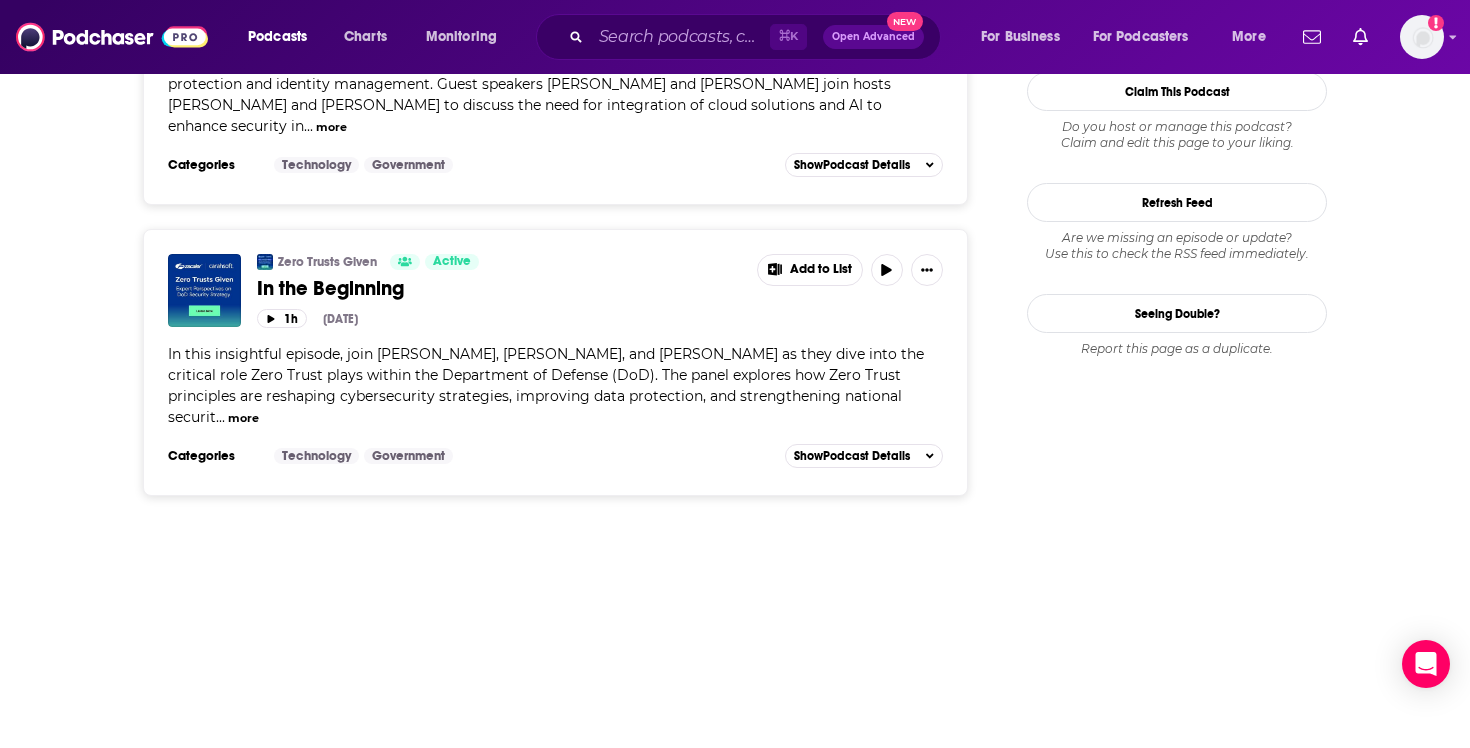 scroll, scrollTop: 2159, scrollLeft: 0, axis: vertical 